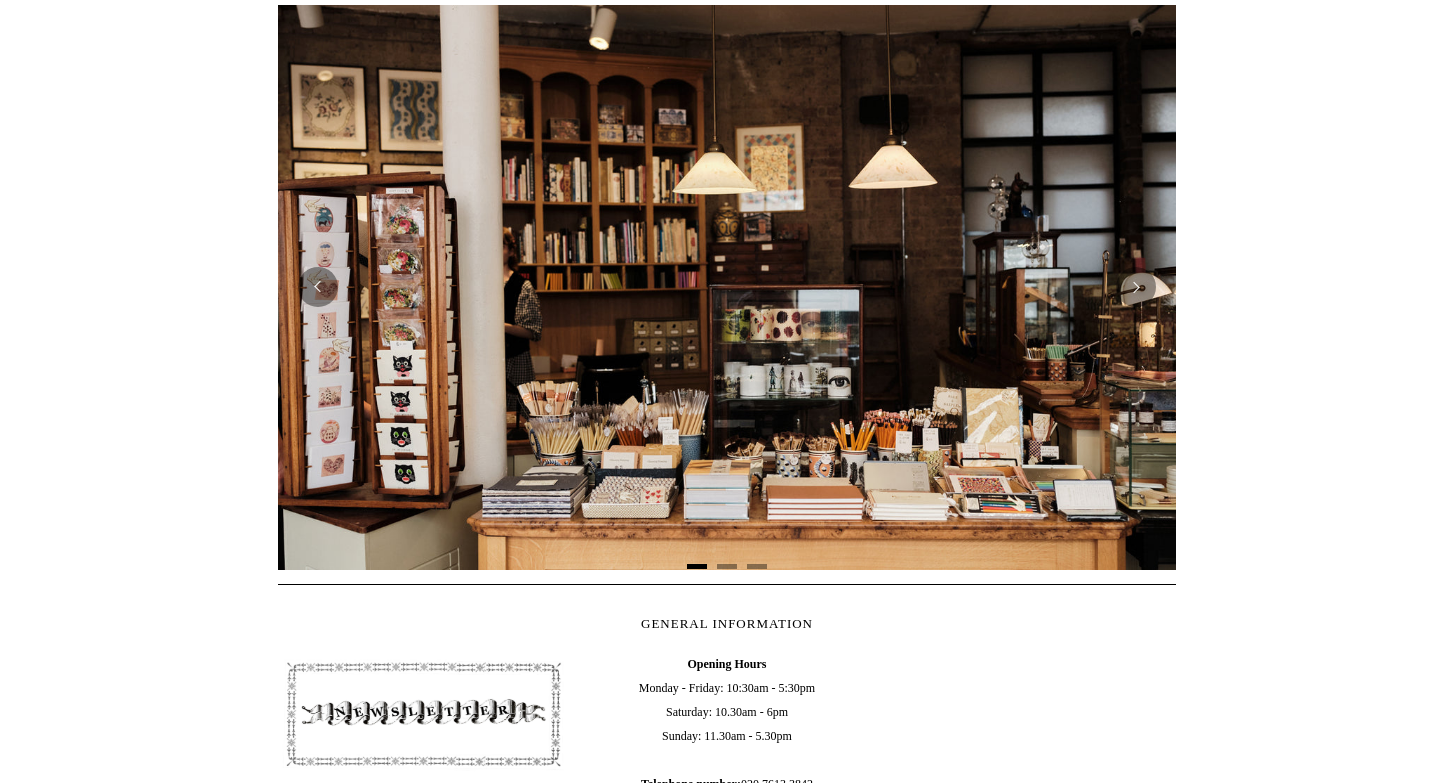 scroll, scrollTop: 405, scrollLeft: 0, axis: vertical 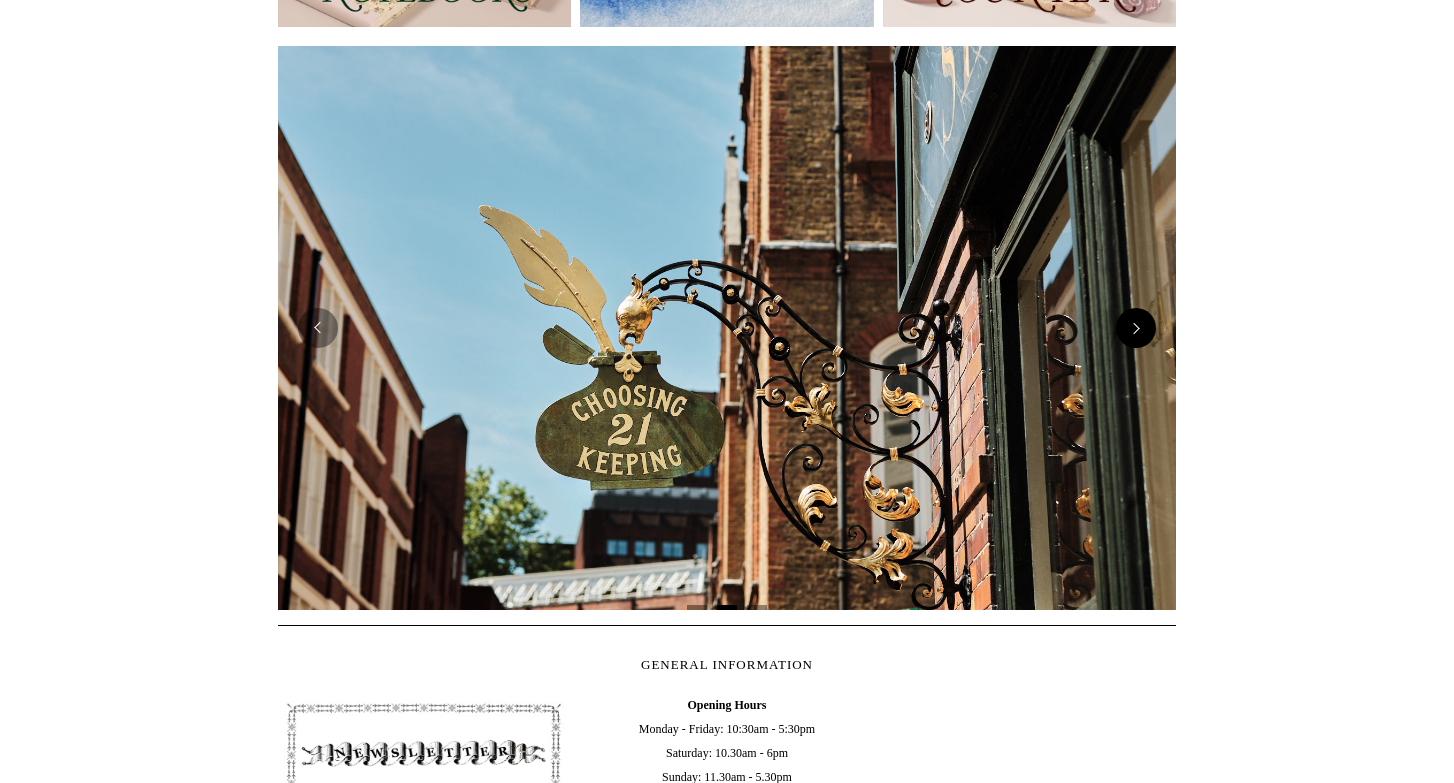 click at bounding box center (1136, 328) 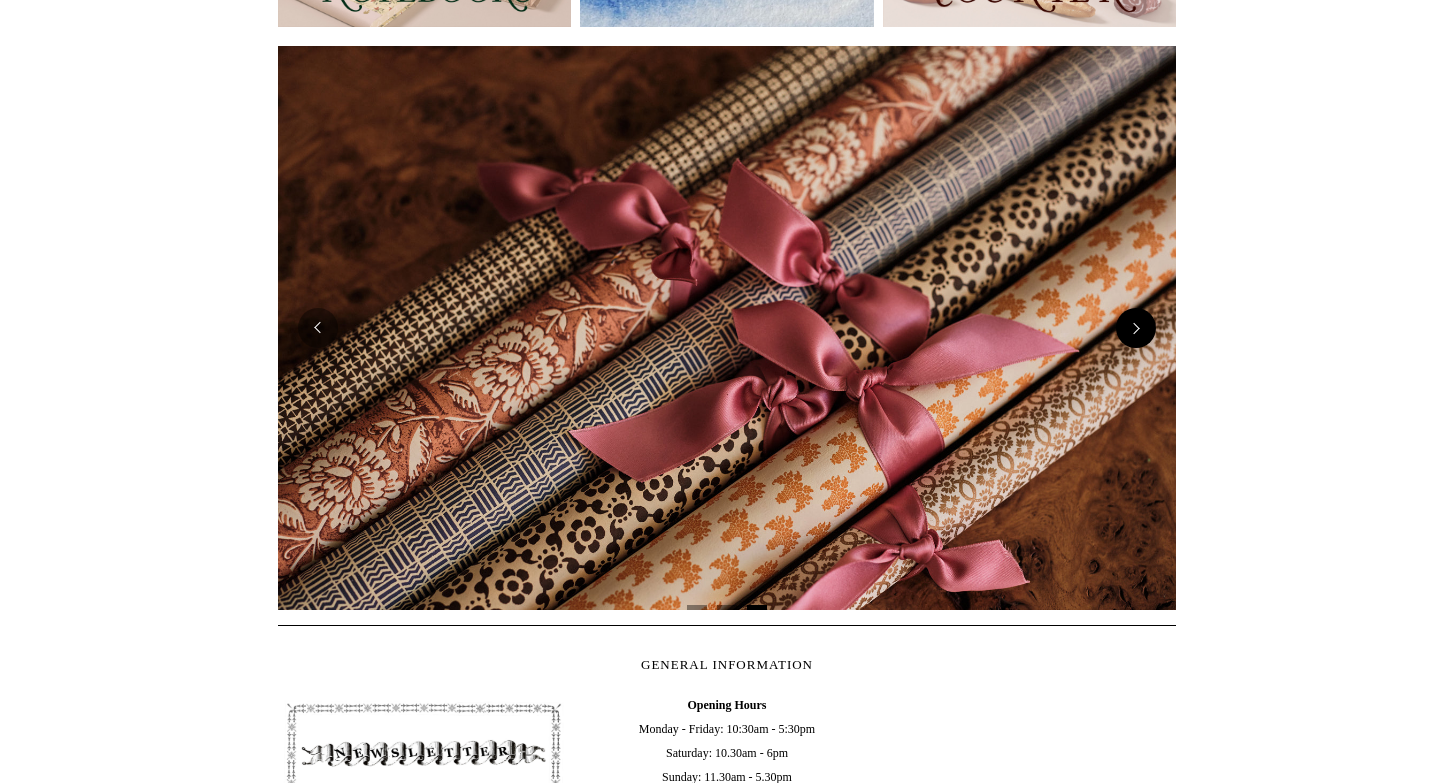 click at bounding box center [1136, 328] 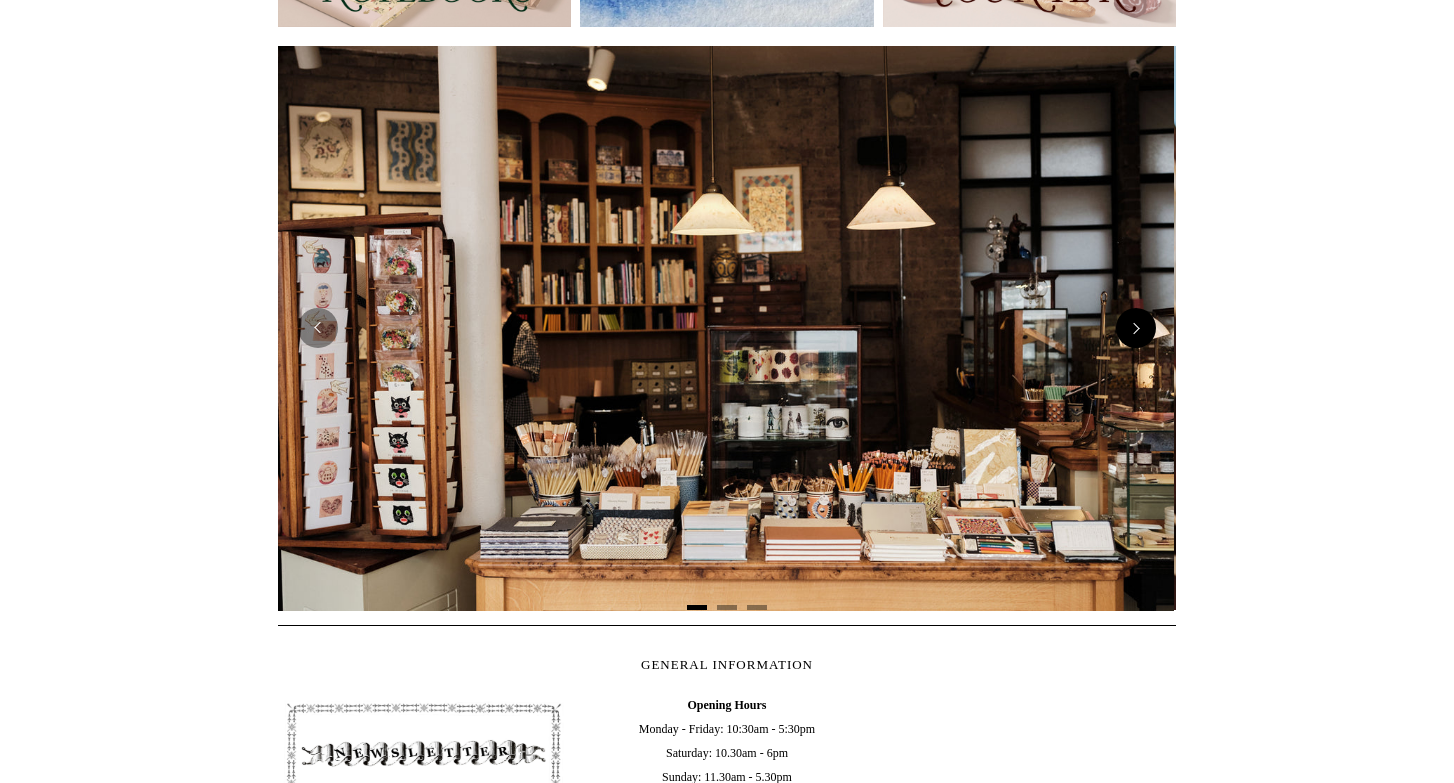 scroll, scrollTop: 0, scrollLeft: 0, axis: both 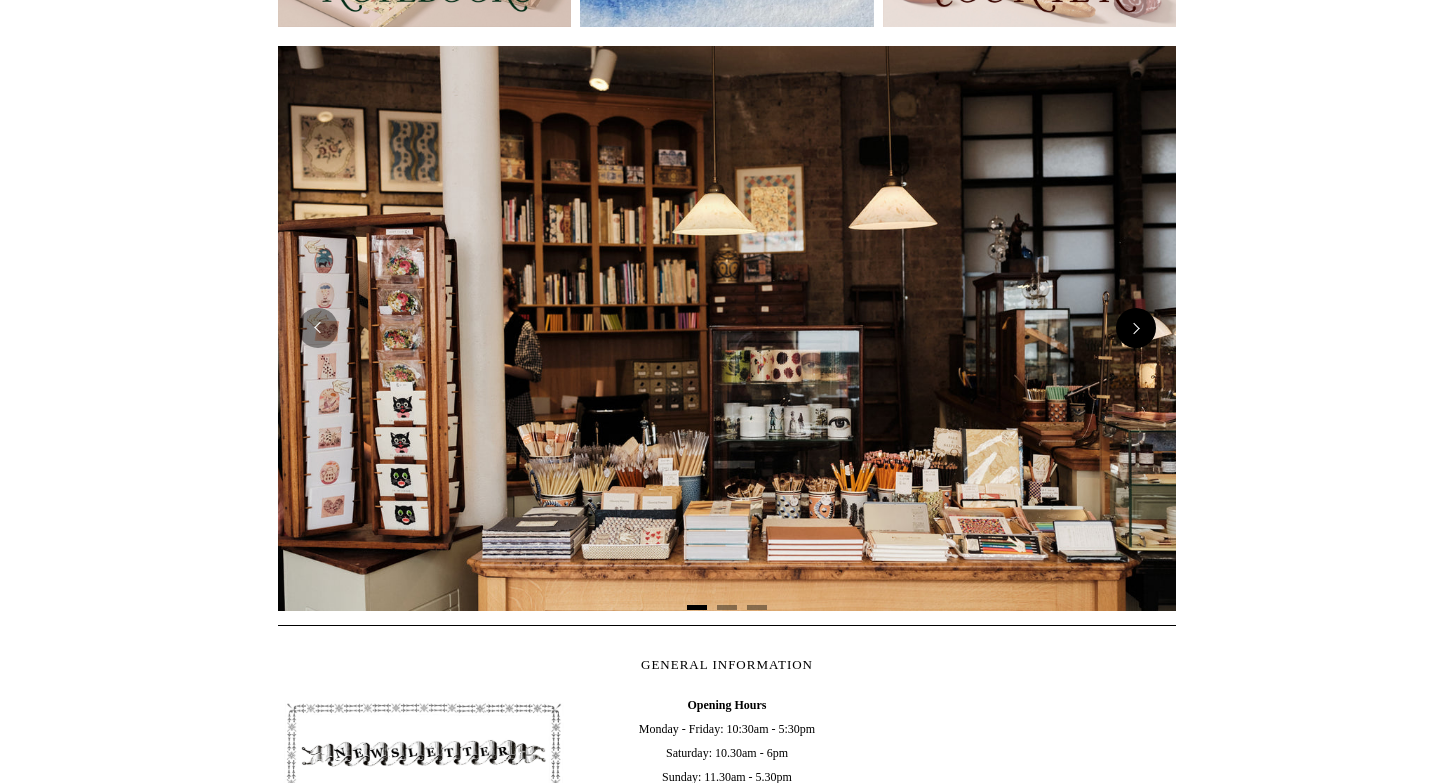 click at bounding box center (1136, 328) 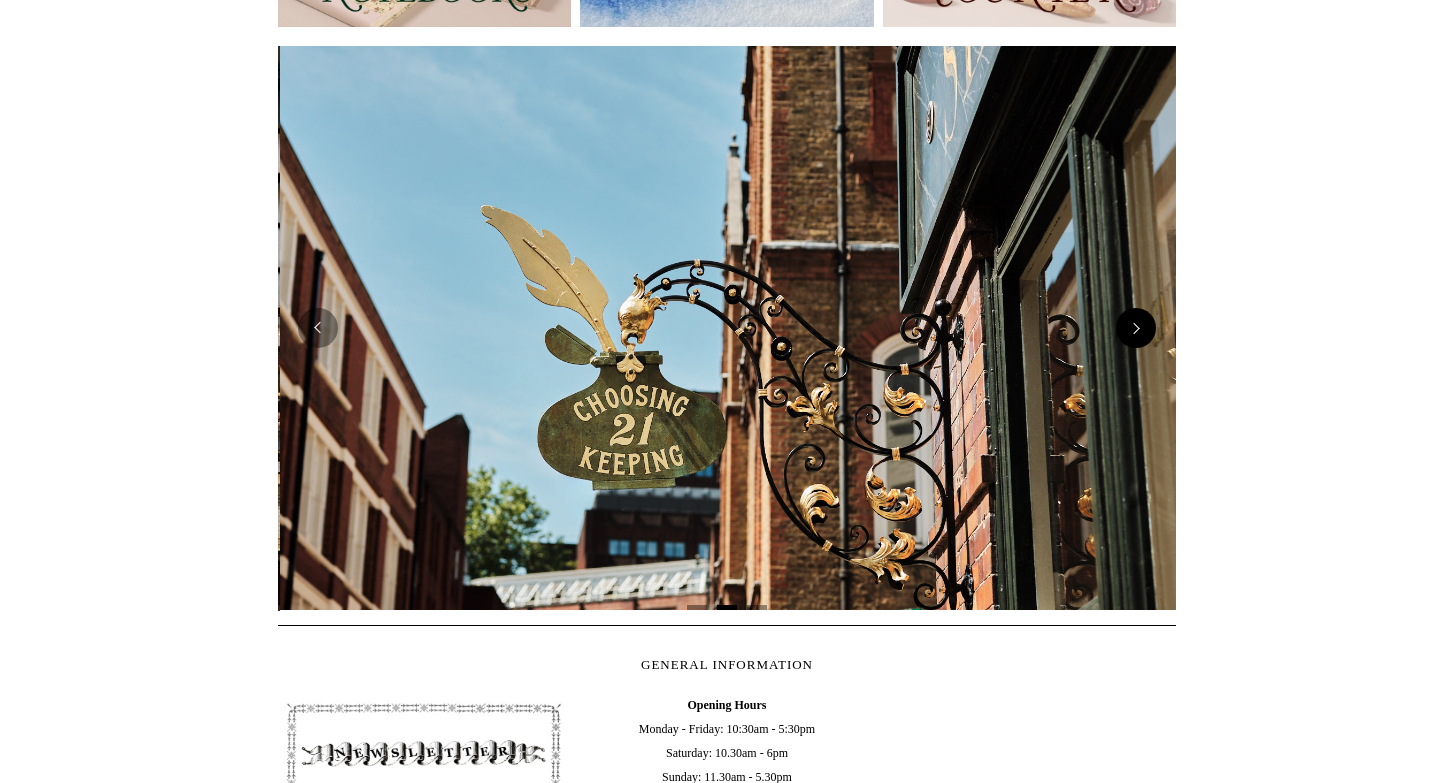 scroll, scrollTop: 0, scrollLeft: 898, axis: horizontal 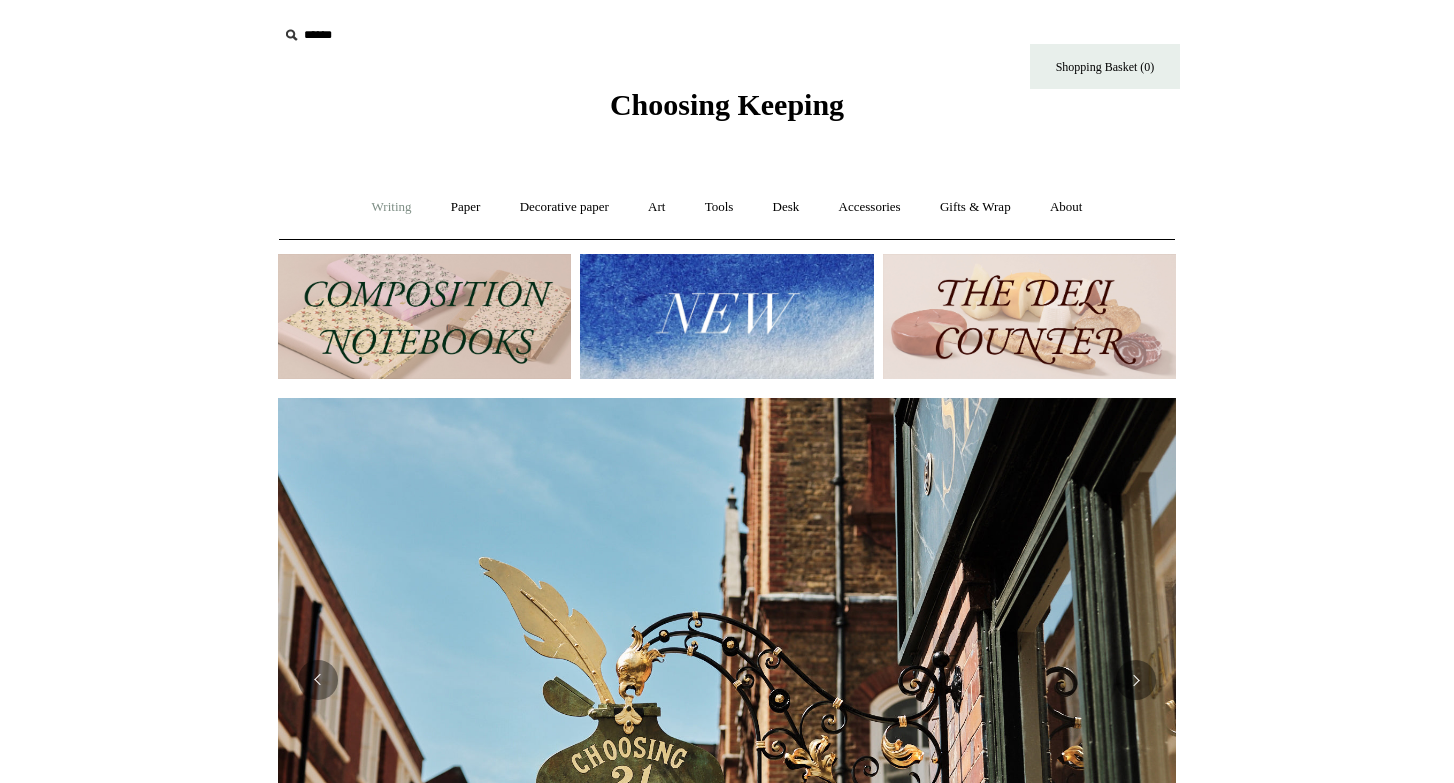 click on "Writing +" at bounding box center (392, 207) 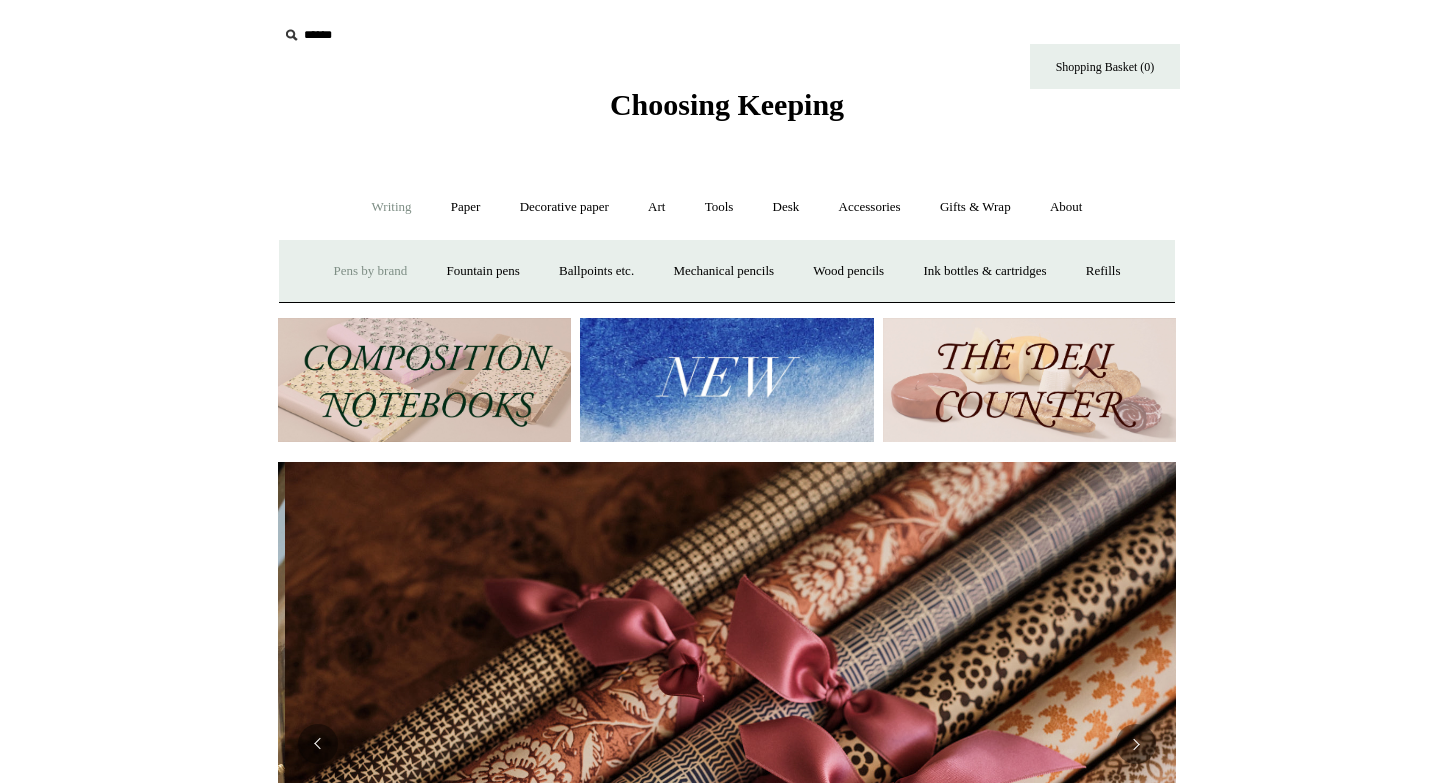 scroll, scrollTop: 0, scrollLeft: 1796, axis: horizontal 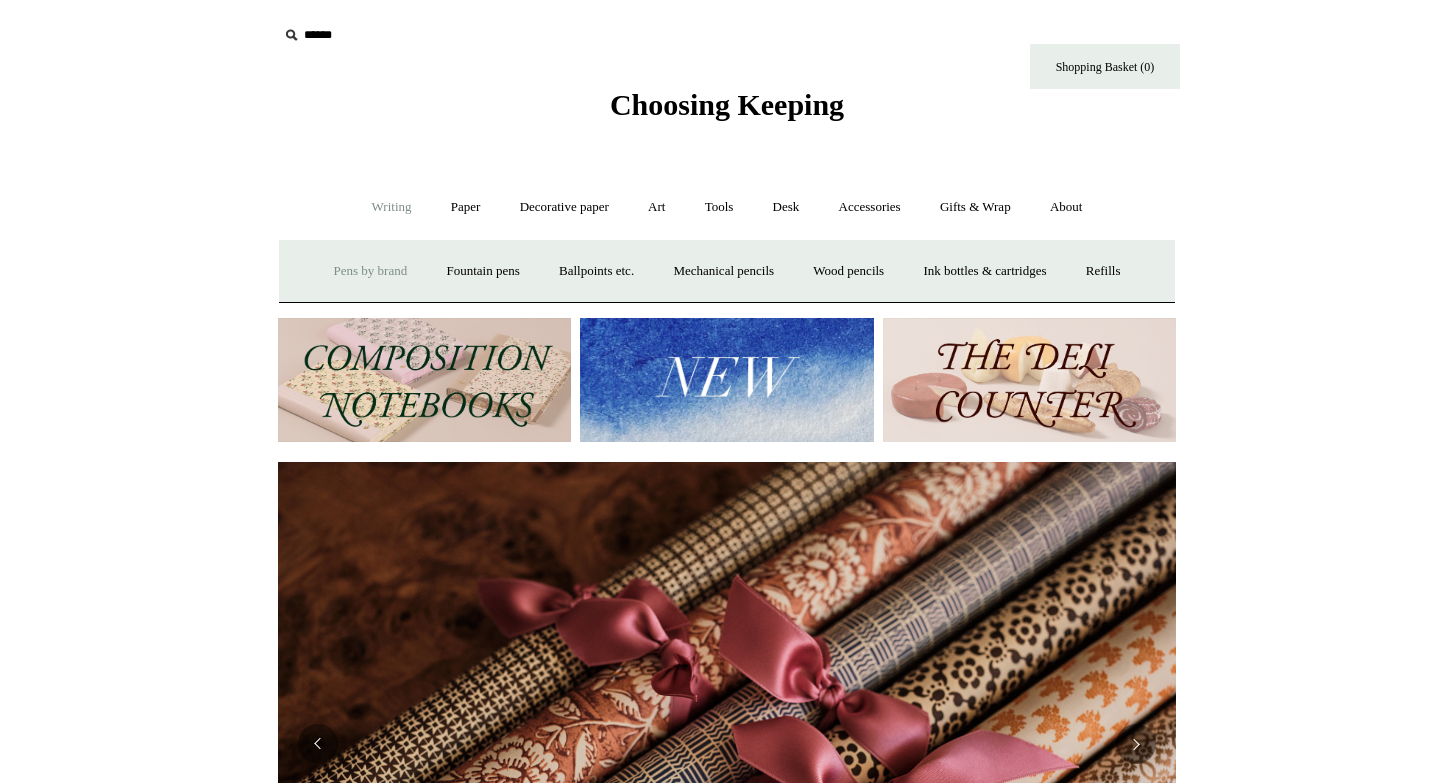click on "Pens by brand +" at bounding box center (371, 271) 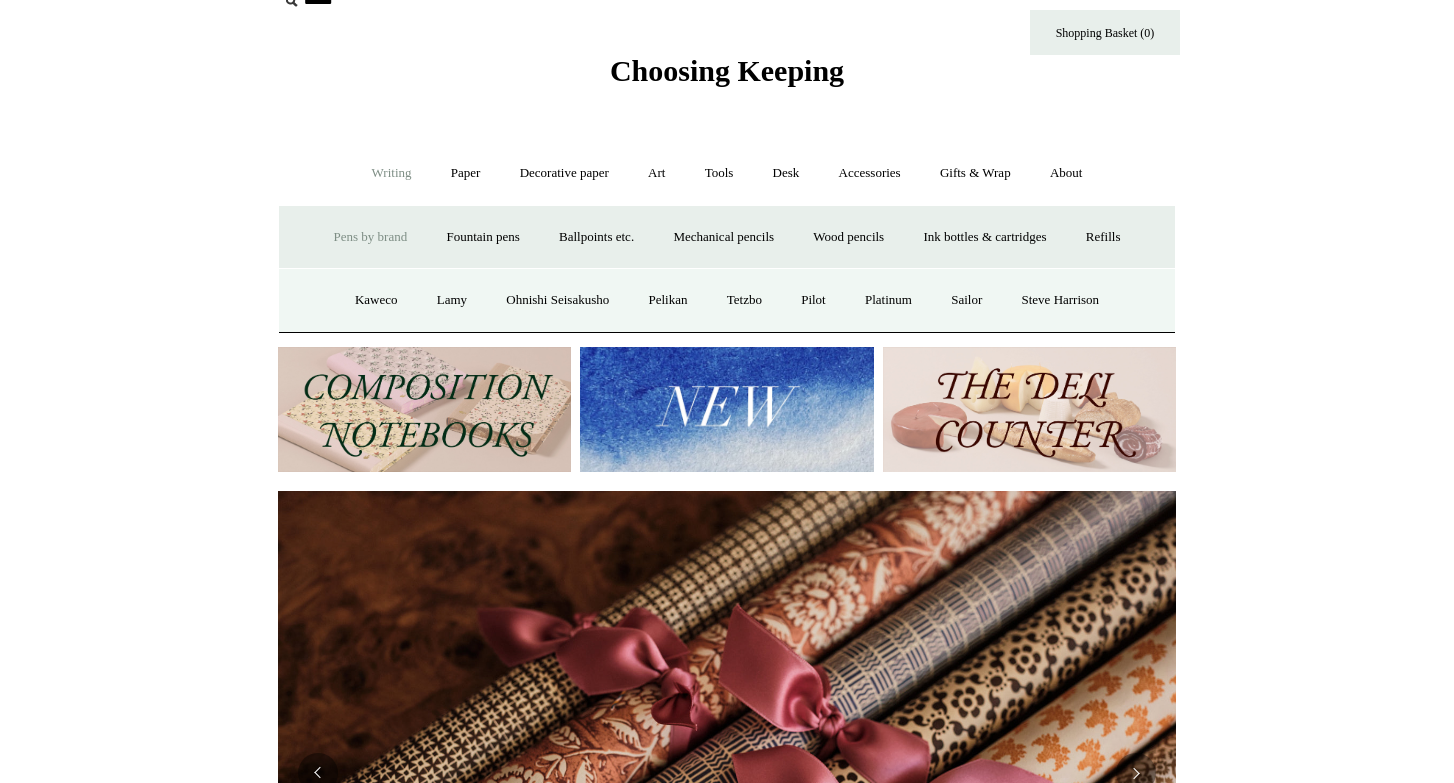 scroll, scrollTop: 36, scrollLeft: 0, axis: vertical 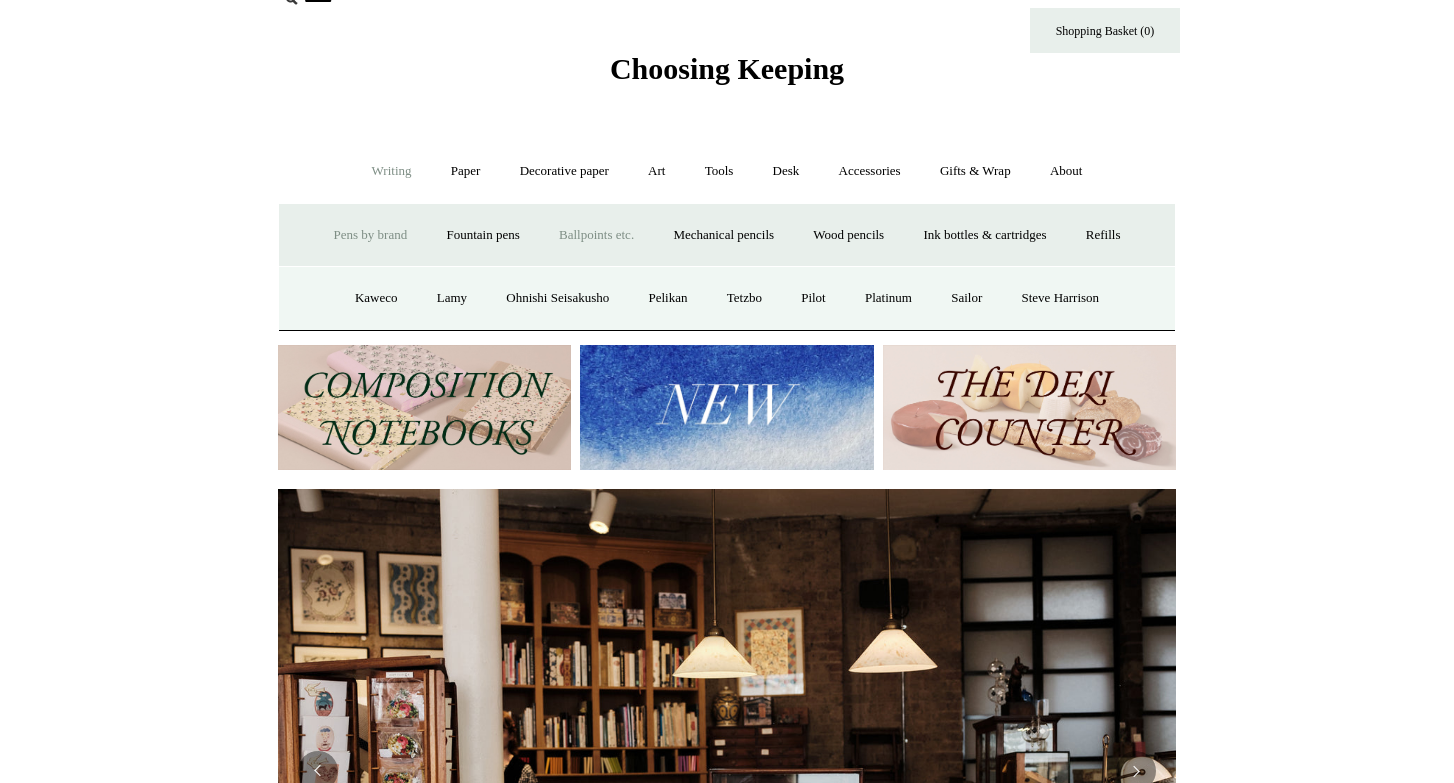 click on "Ballpoints etc. +" at bounding box center [596, 235] 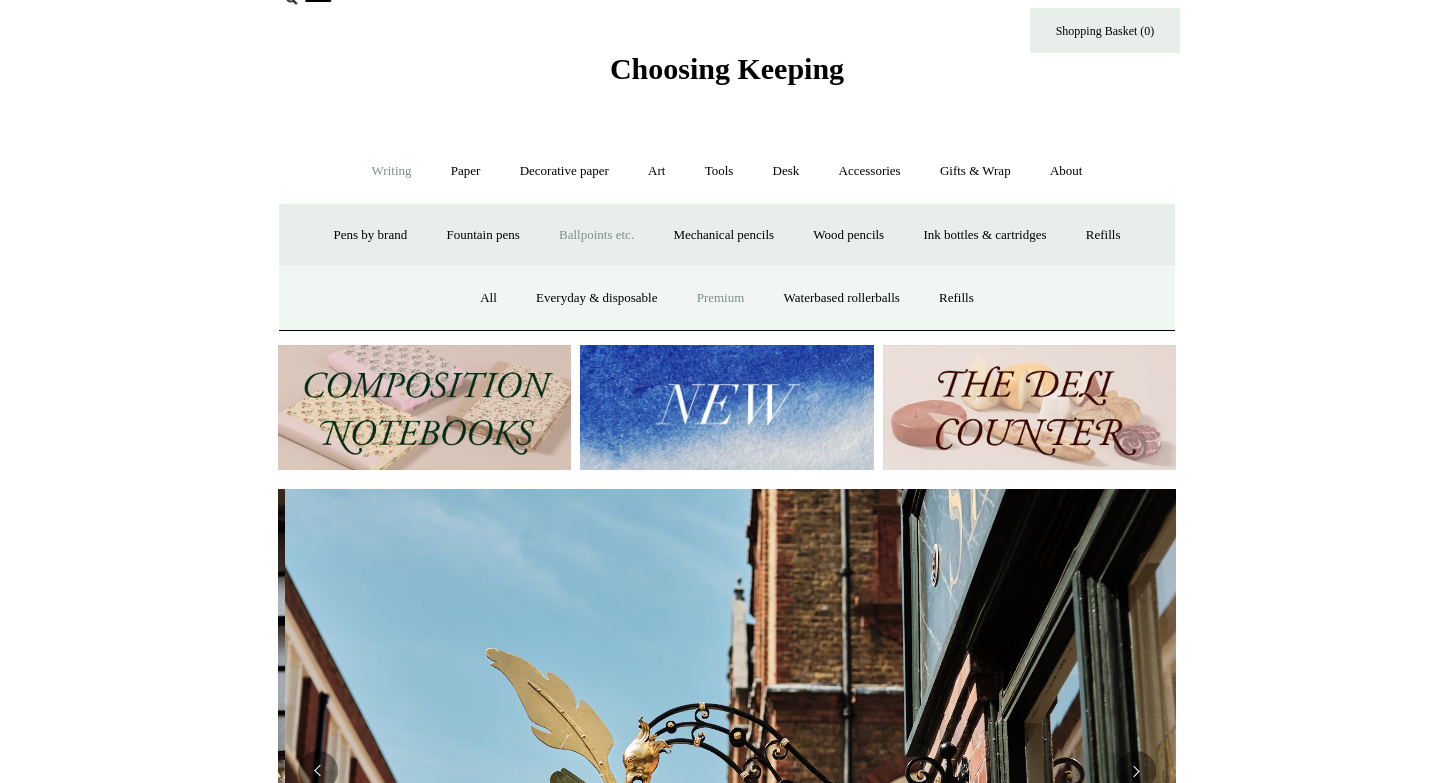scroll, scrollTop: 0, scrollLeft: 898, axis: horizontal 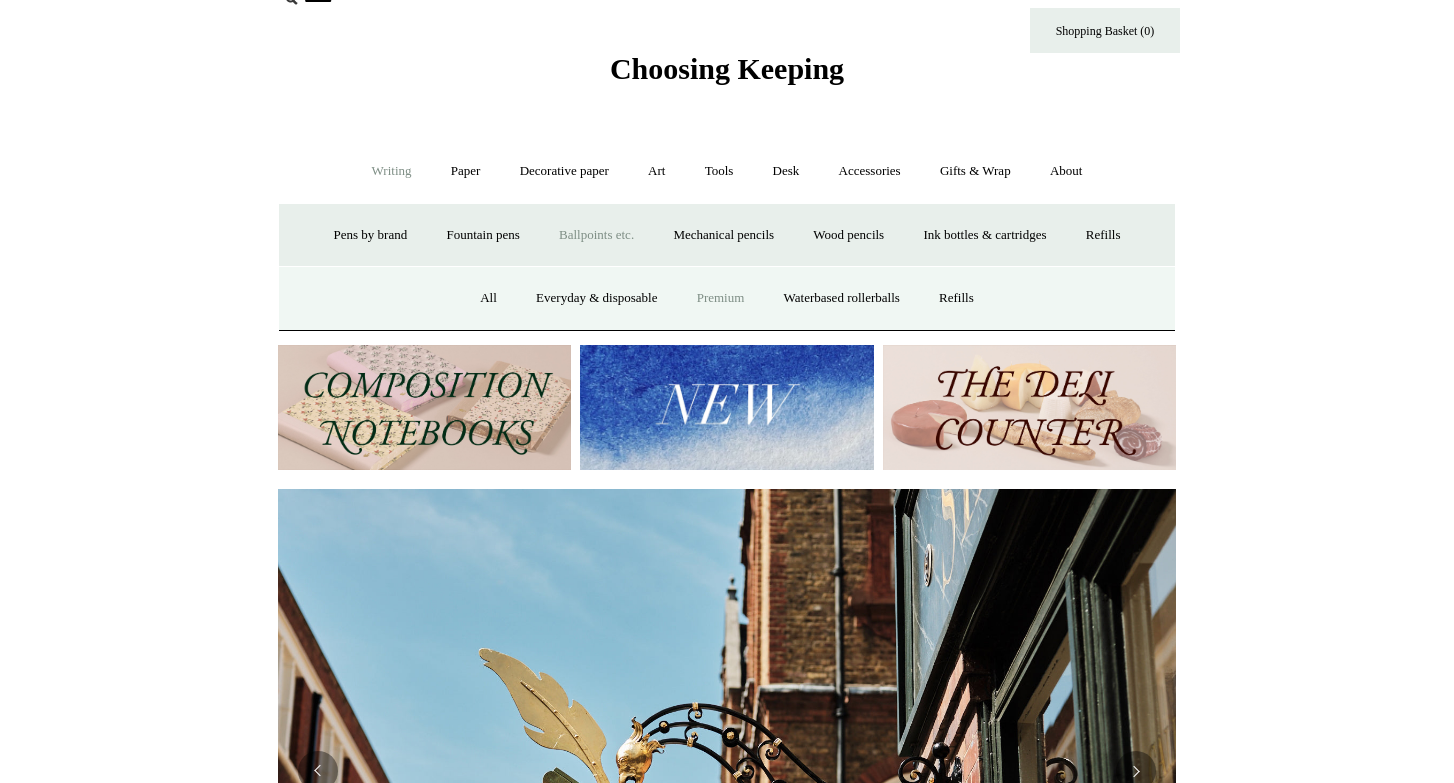click on "Premium" at bounding box center [721, 298] 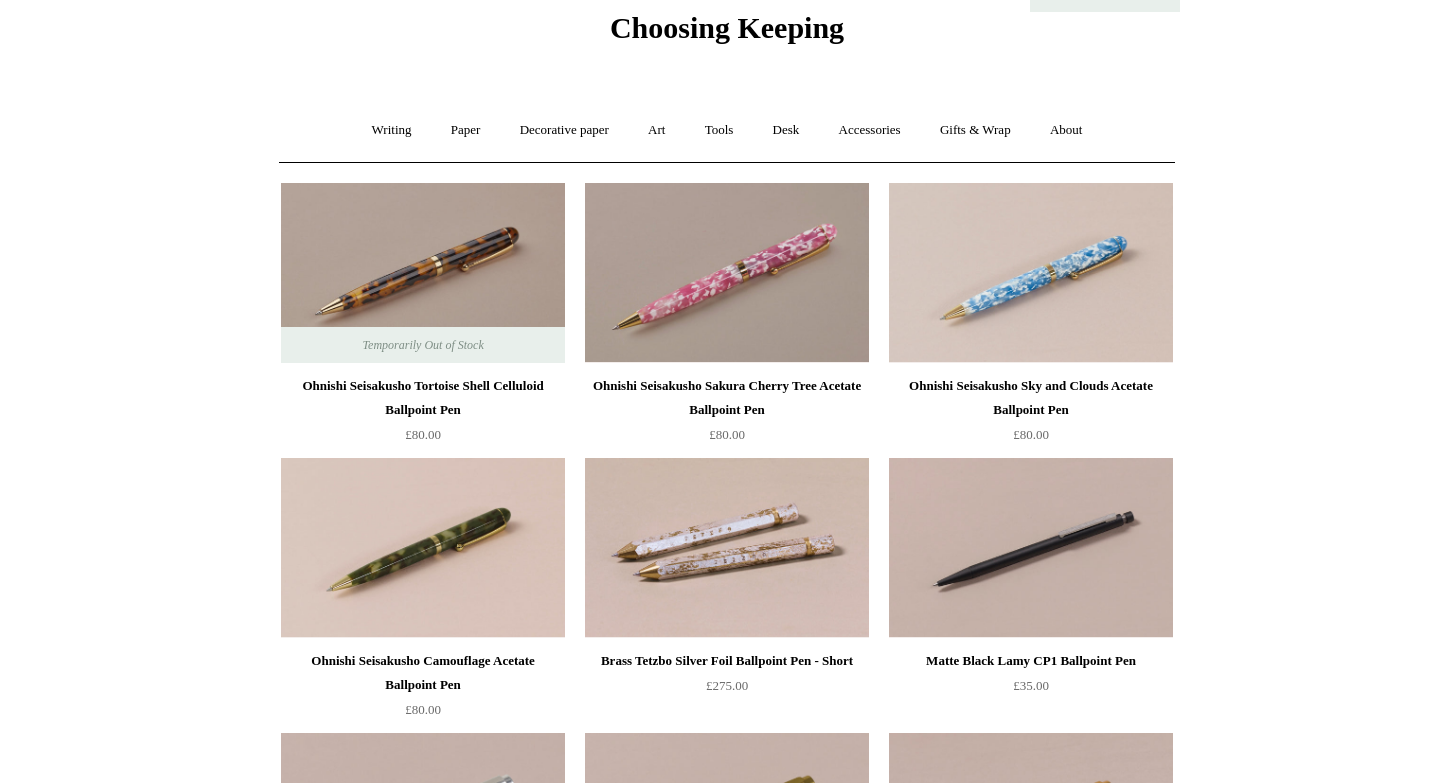 scroll, scrollTop: 0, scrollLeft: 0, axis: both 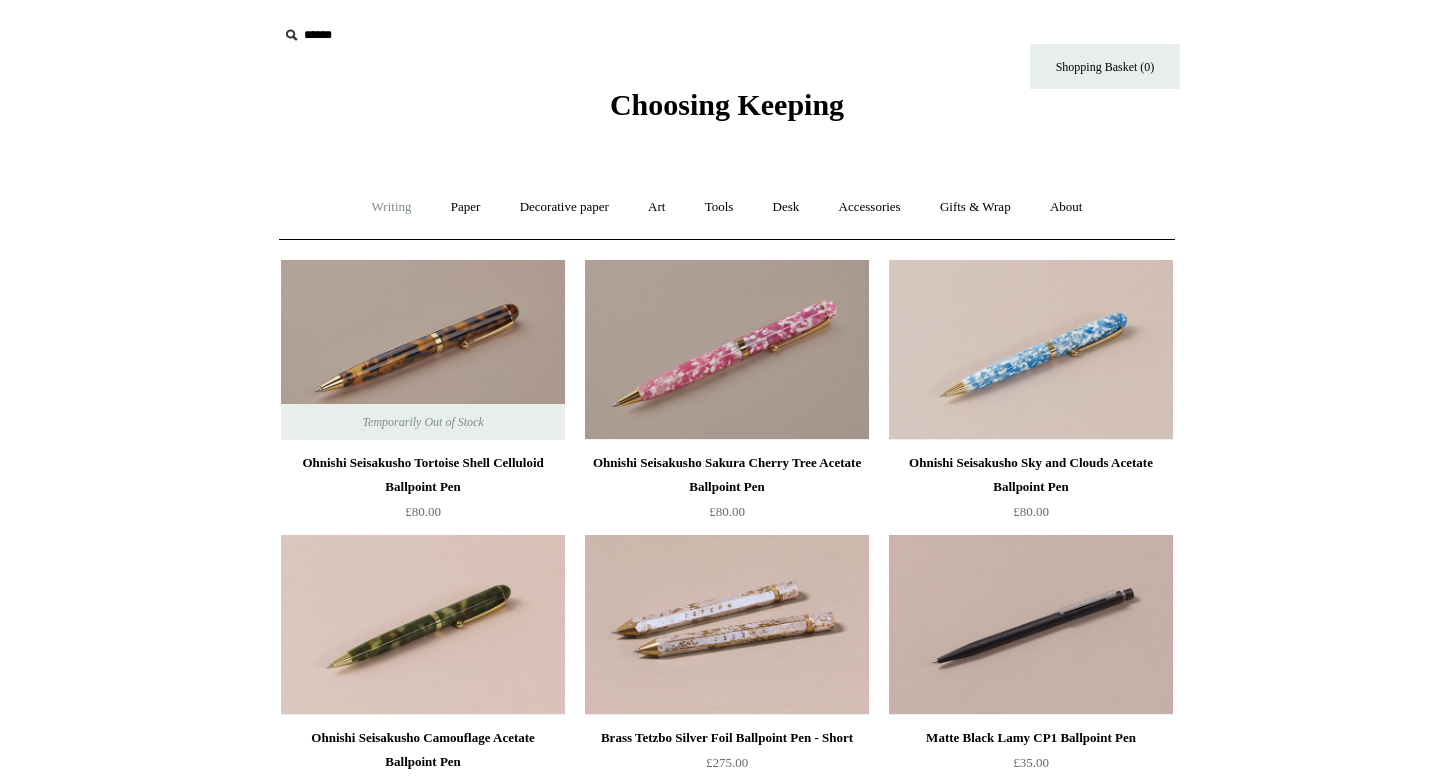click on "Writing +" at bounding box center [392, 207] 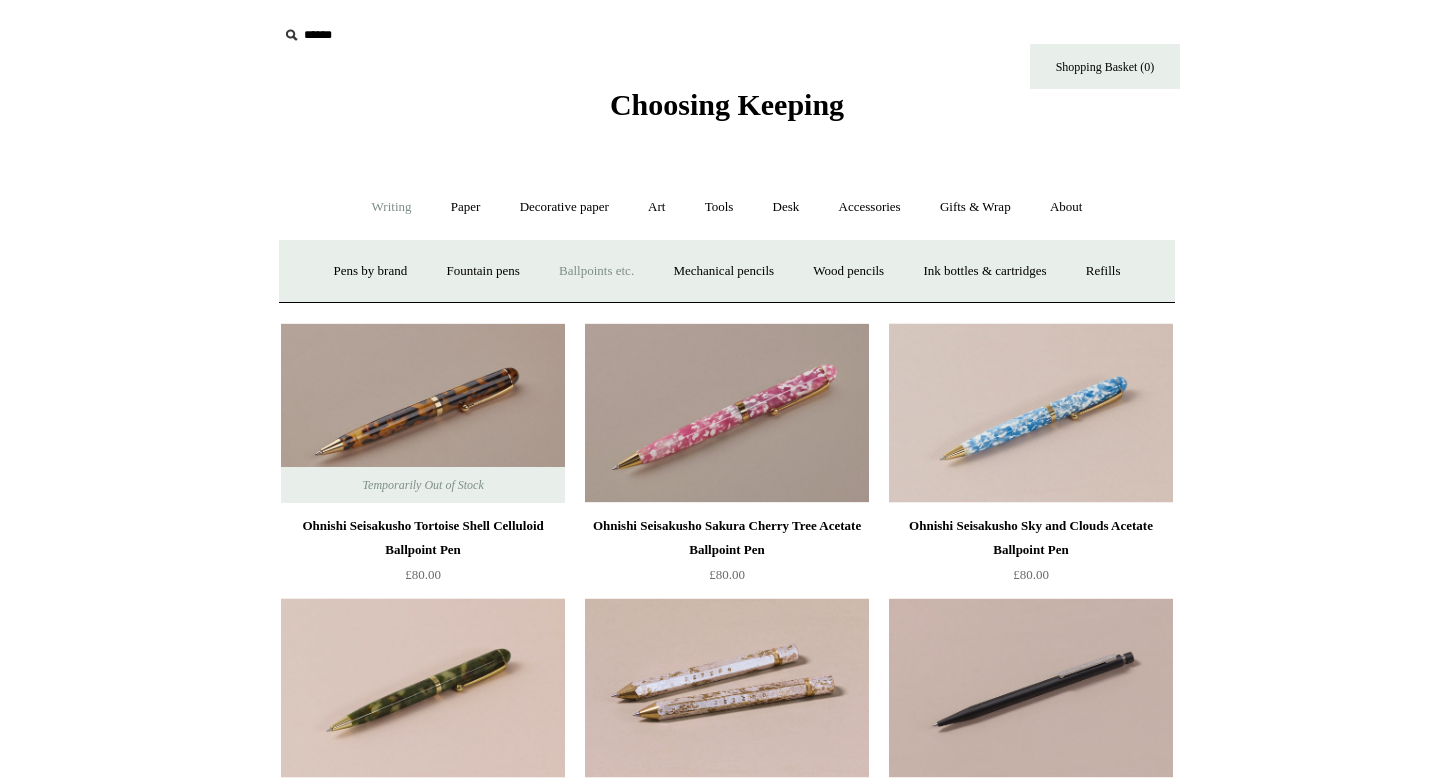click on "Ballpoints etc. +" at bounding box center (596, 271) 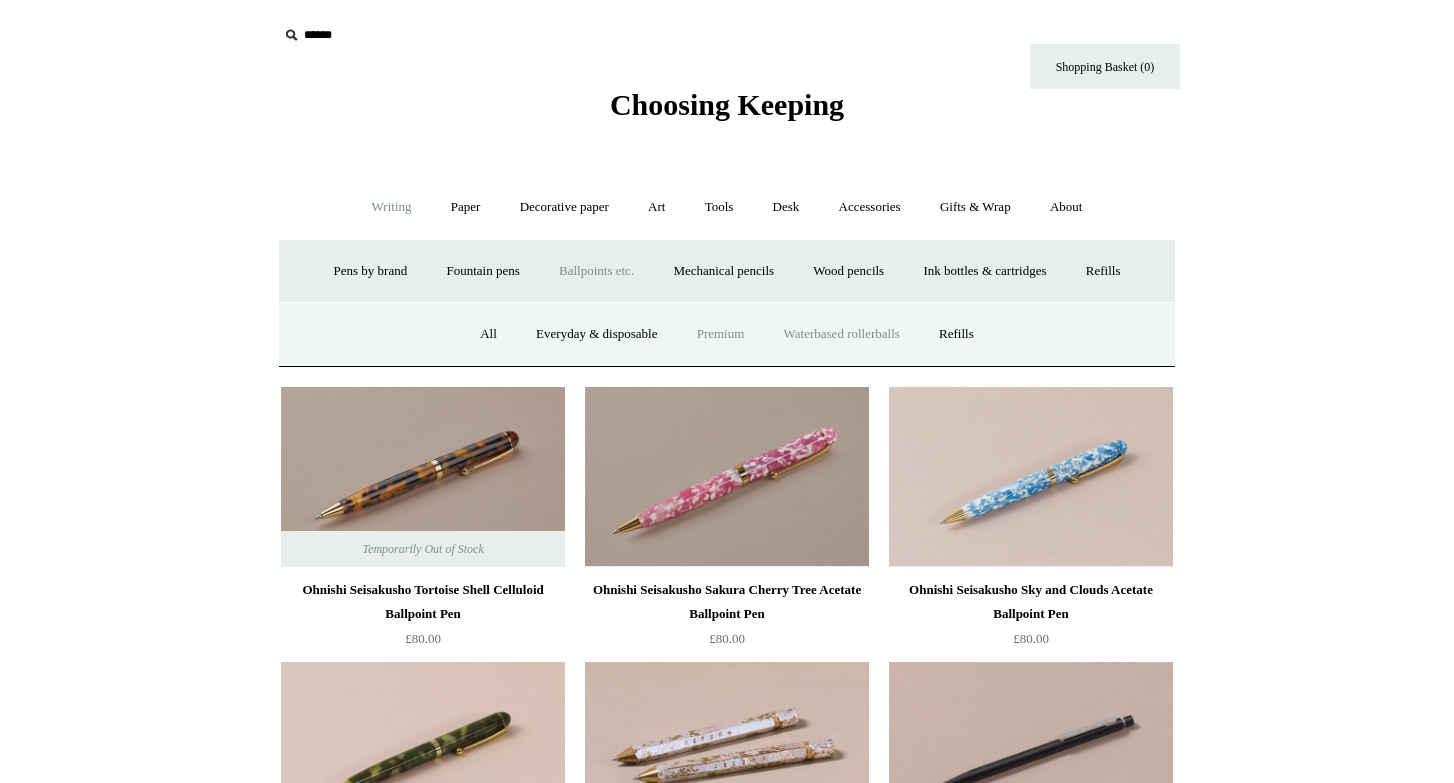 click on "Waterbased rollerballs" at bounding box center [842, 334] 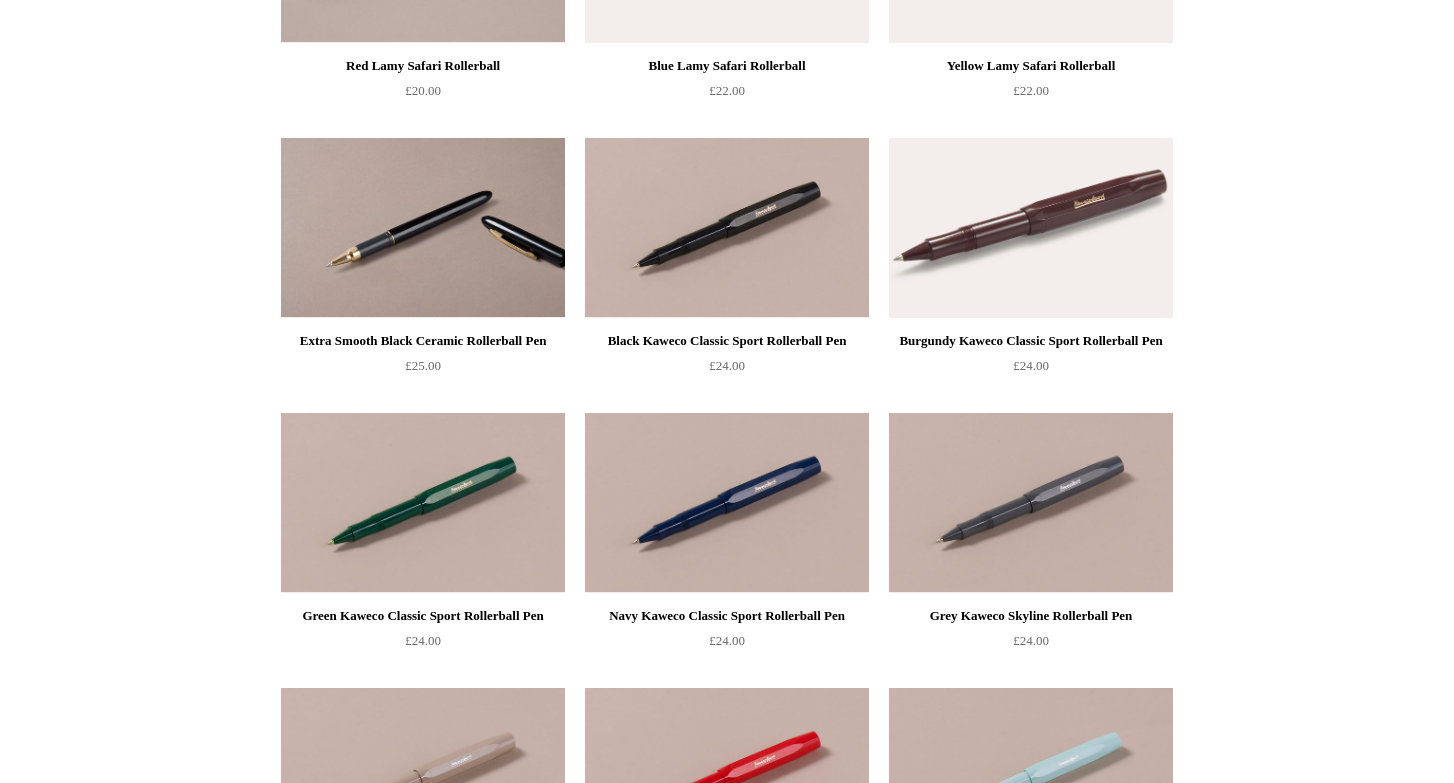 scroll, scrollTop: 0, scrollLeft: 0, axis: both 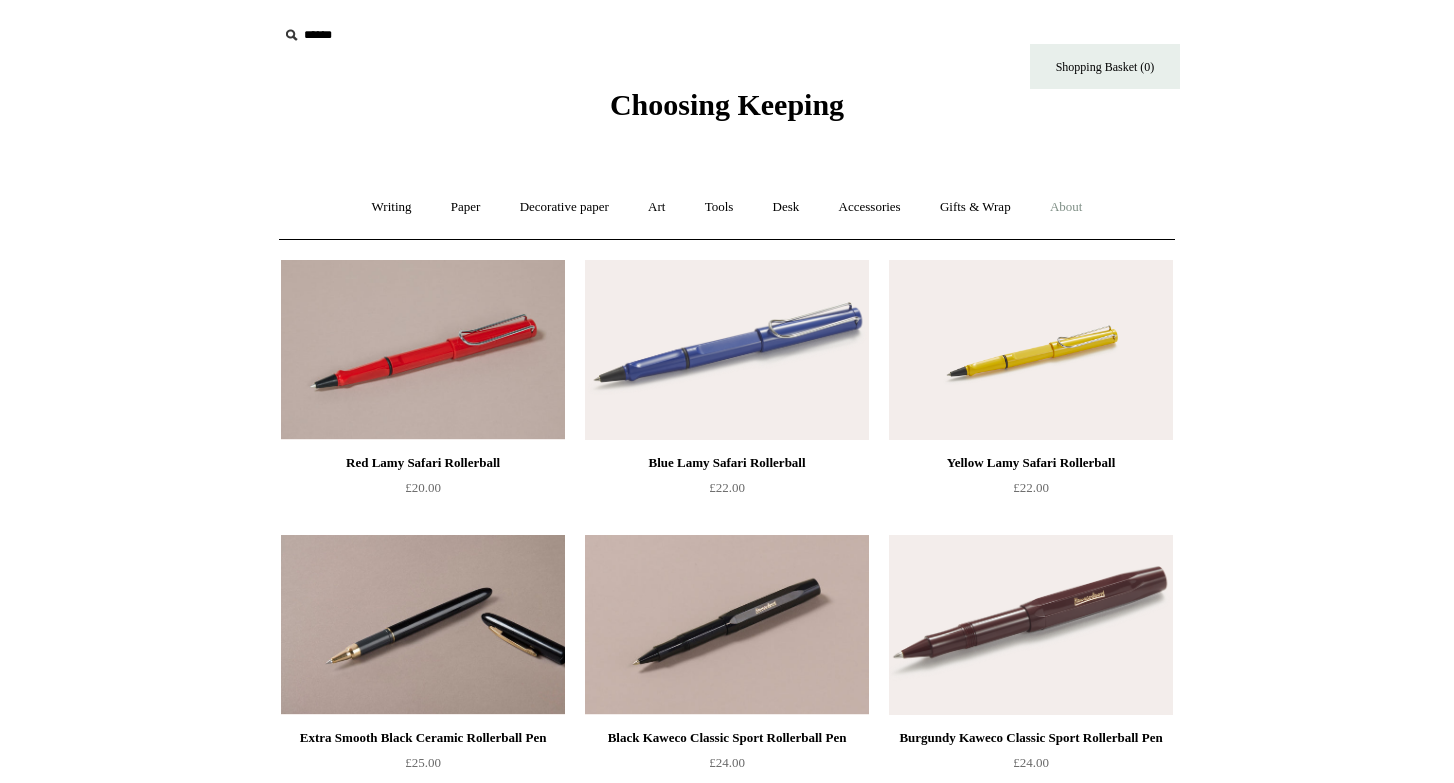 click on "About +" at bounding box center [1066, 207] 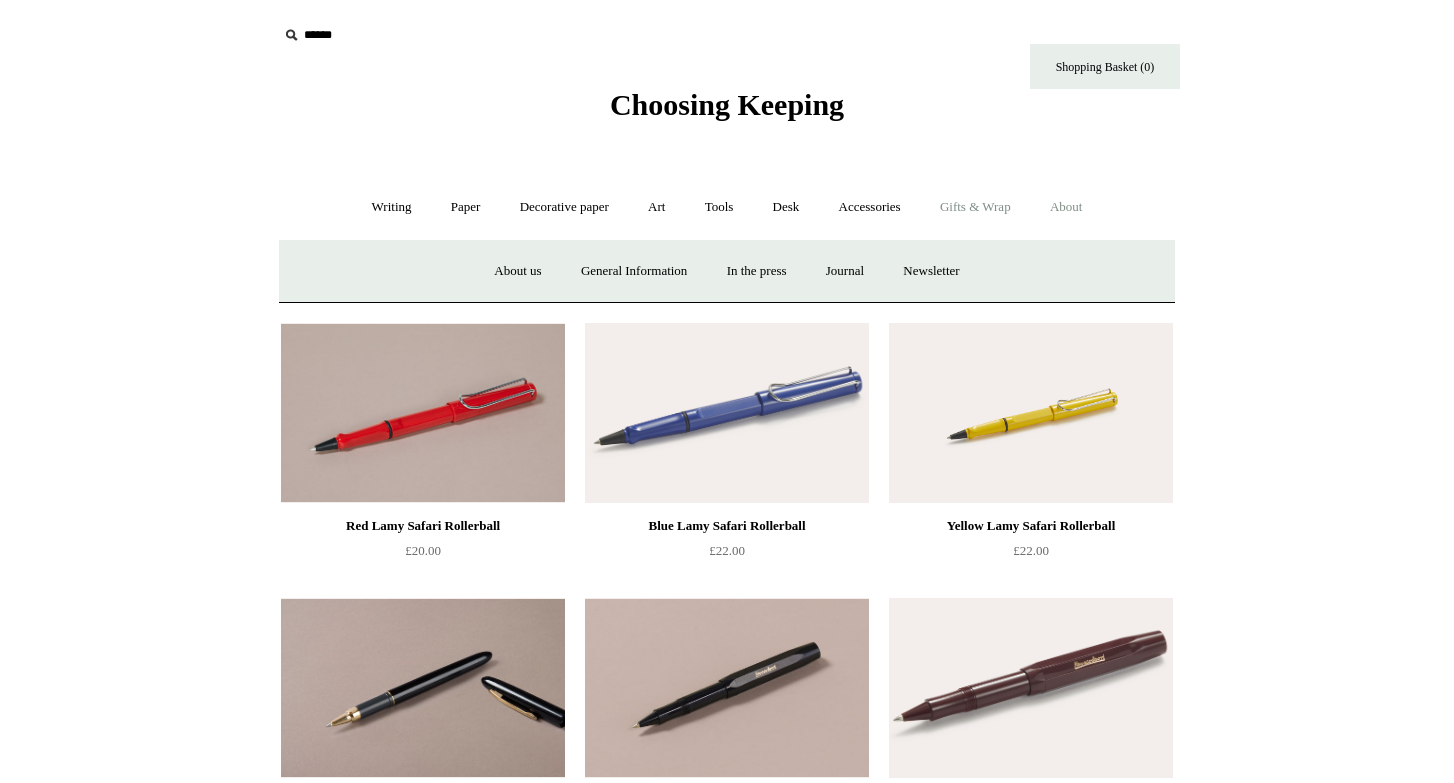 click on "Gifts & Wrap +" at bounding box center (975, 207) 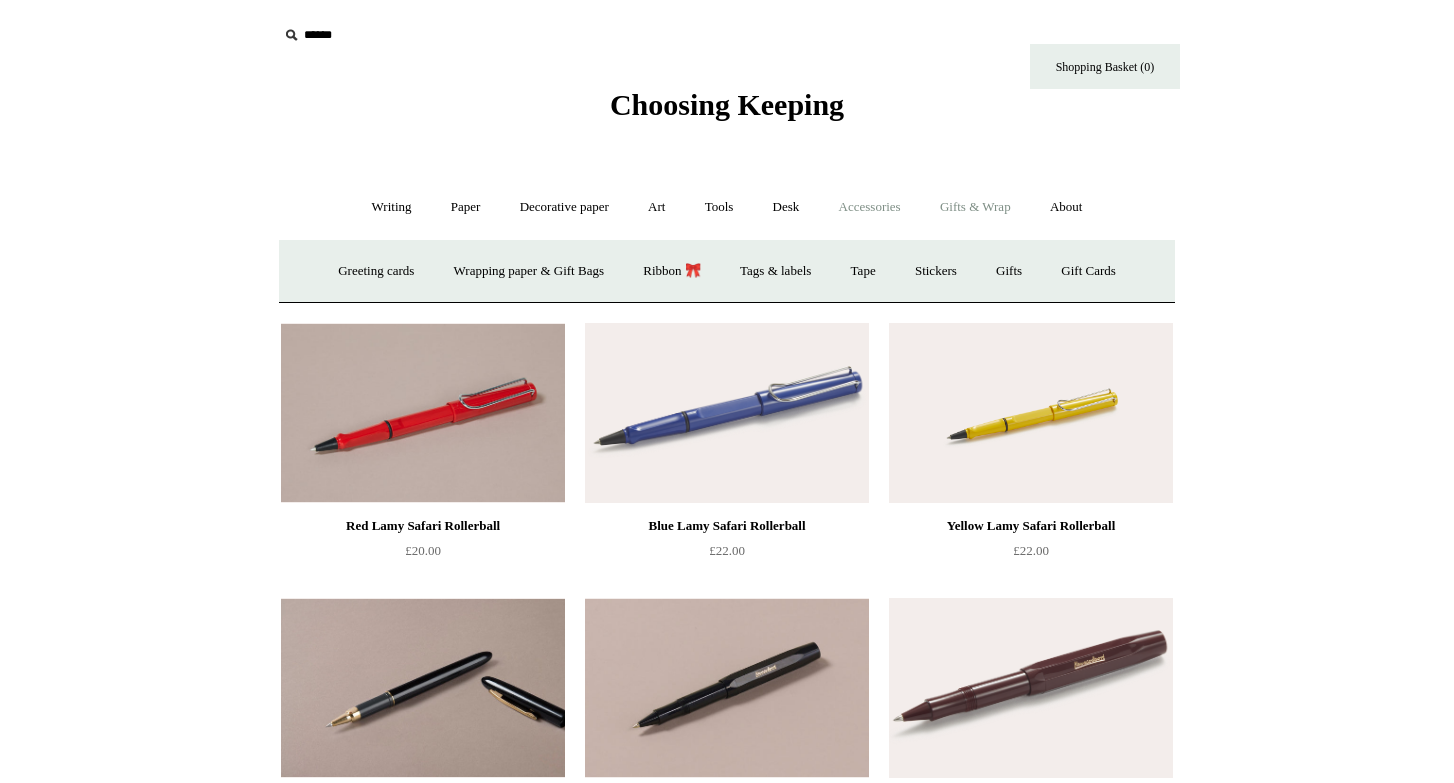 click on "Accessories +" at bounding box center (870, 207) 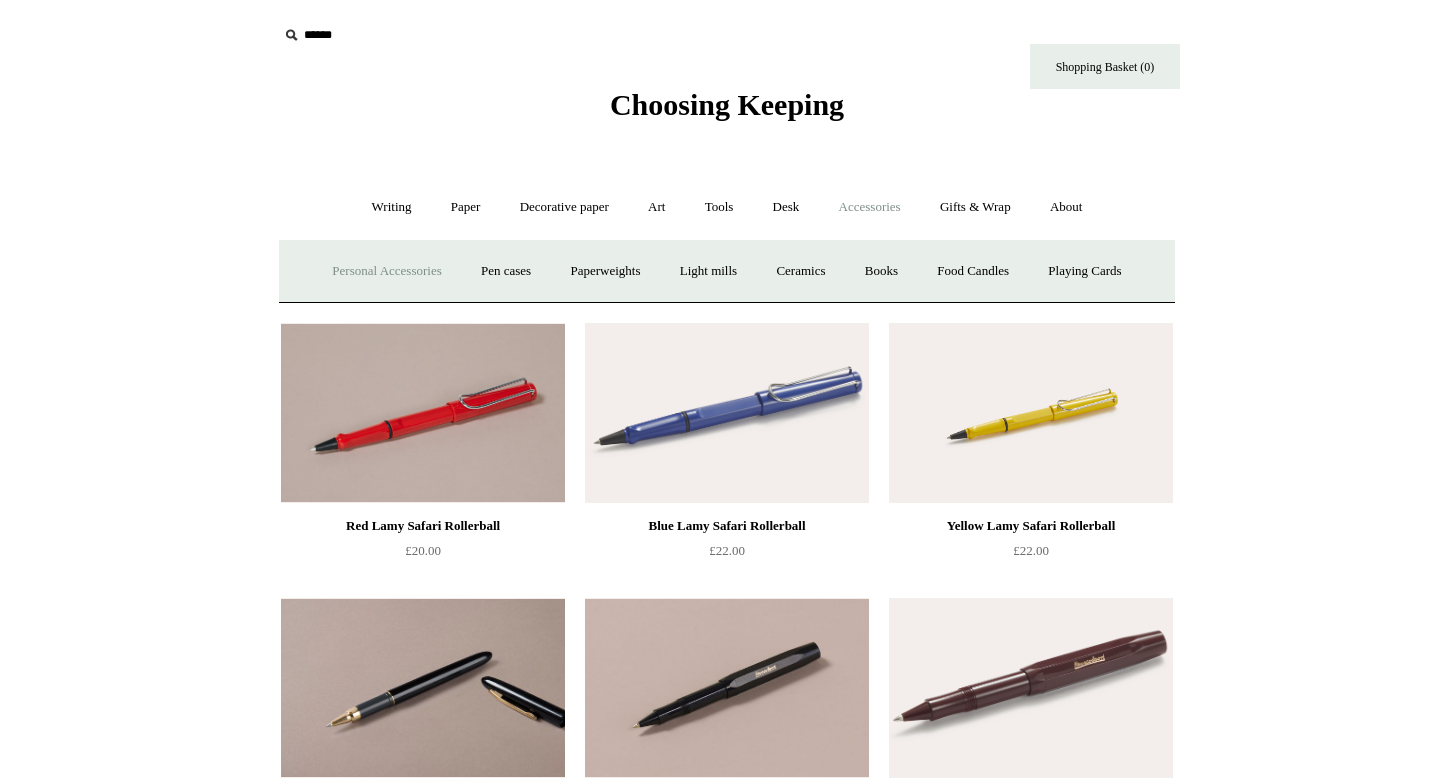 click on "Personal Accessories +" at bounding box center (386, 271) 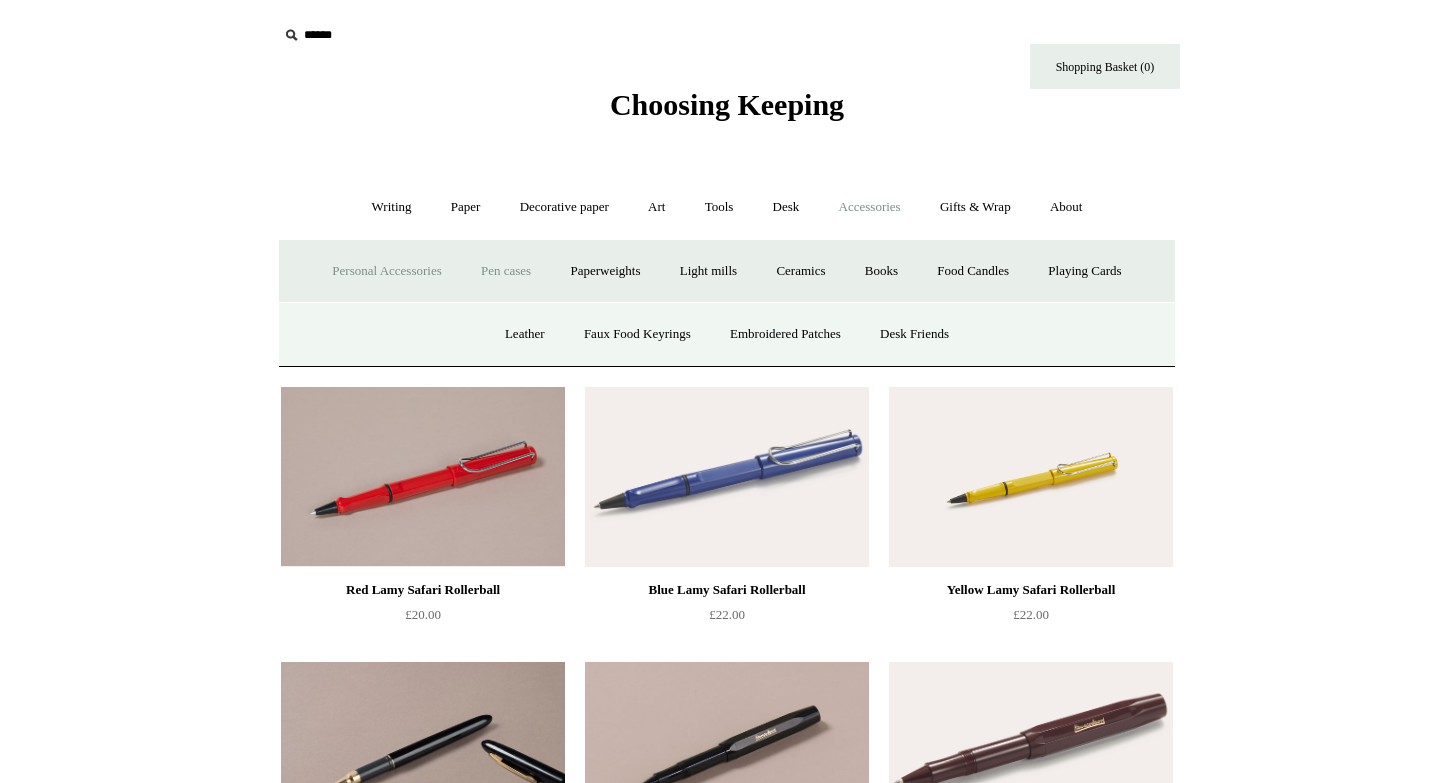 click on "Pen cases" at bounding box center [506, 271] 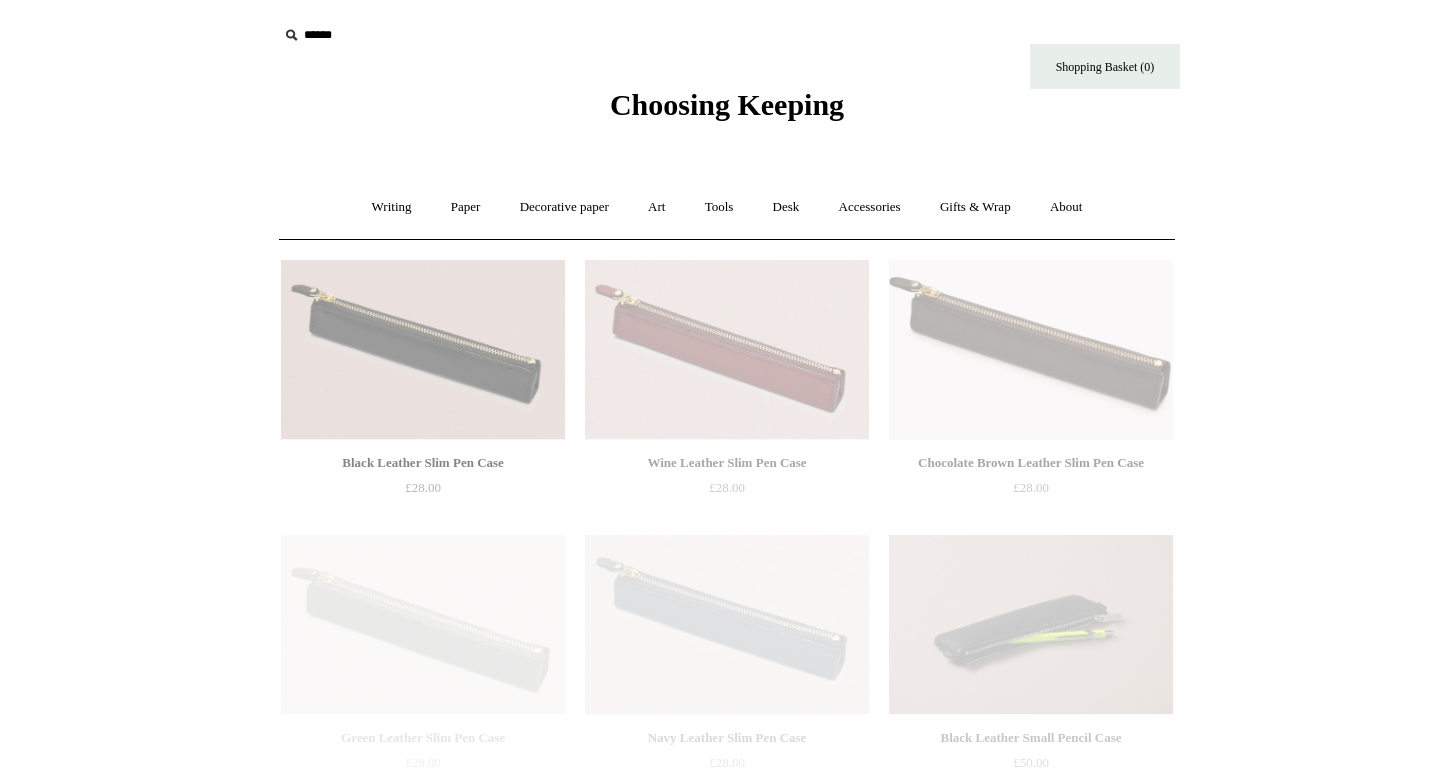 scroll, scrollTop: 0, scrollLeft: 0, axis: both 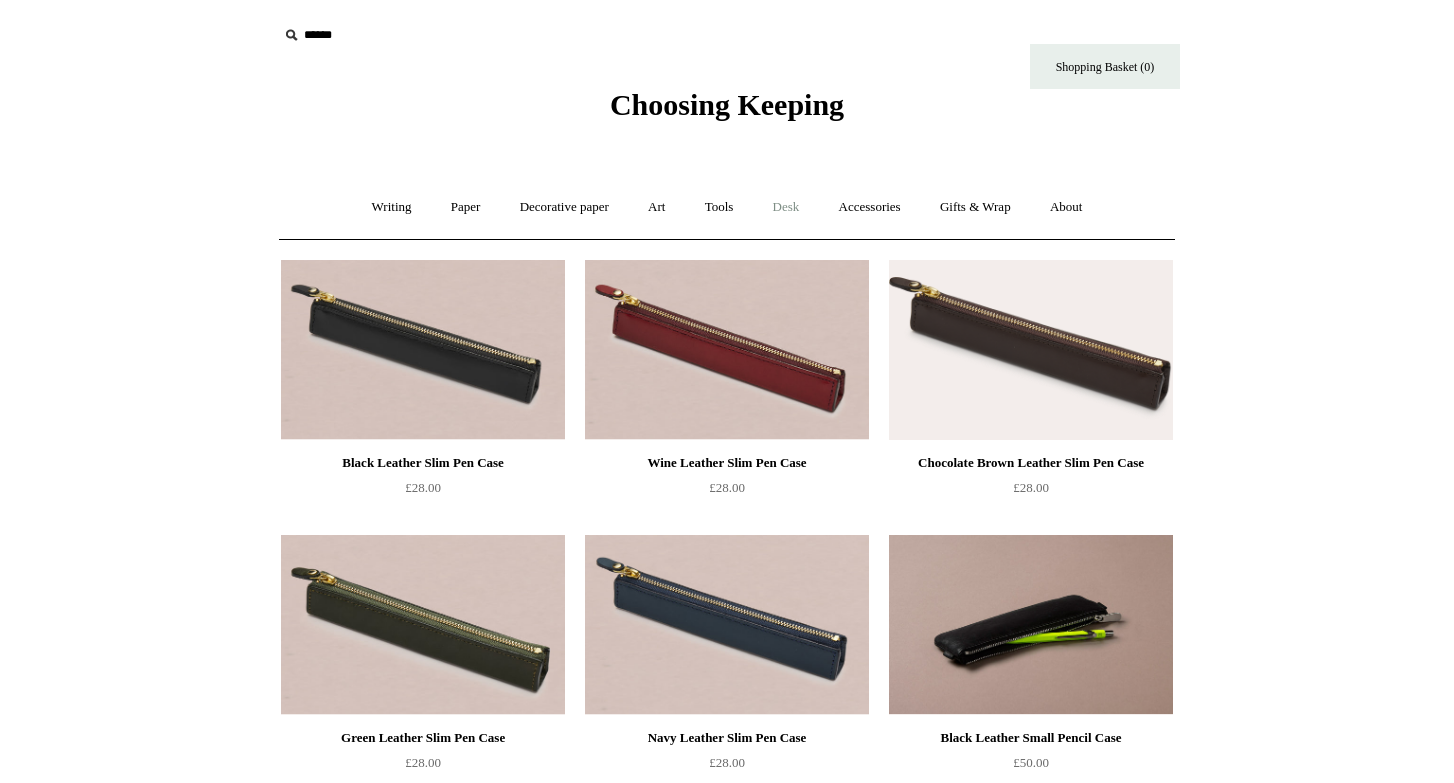 click on "Desk +" at bounding box center [786, 207] 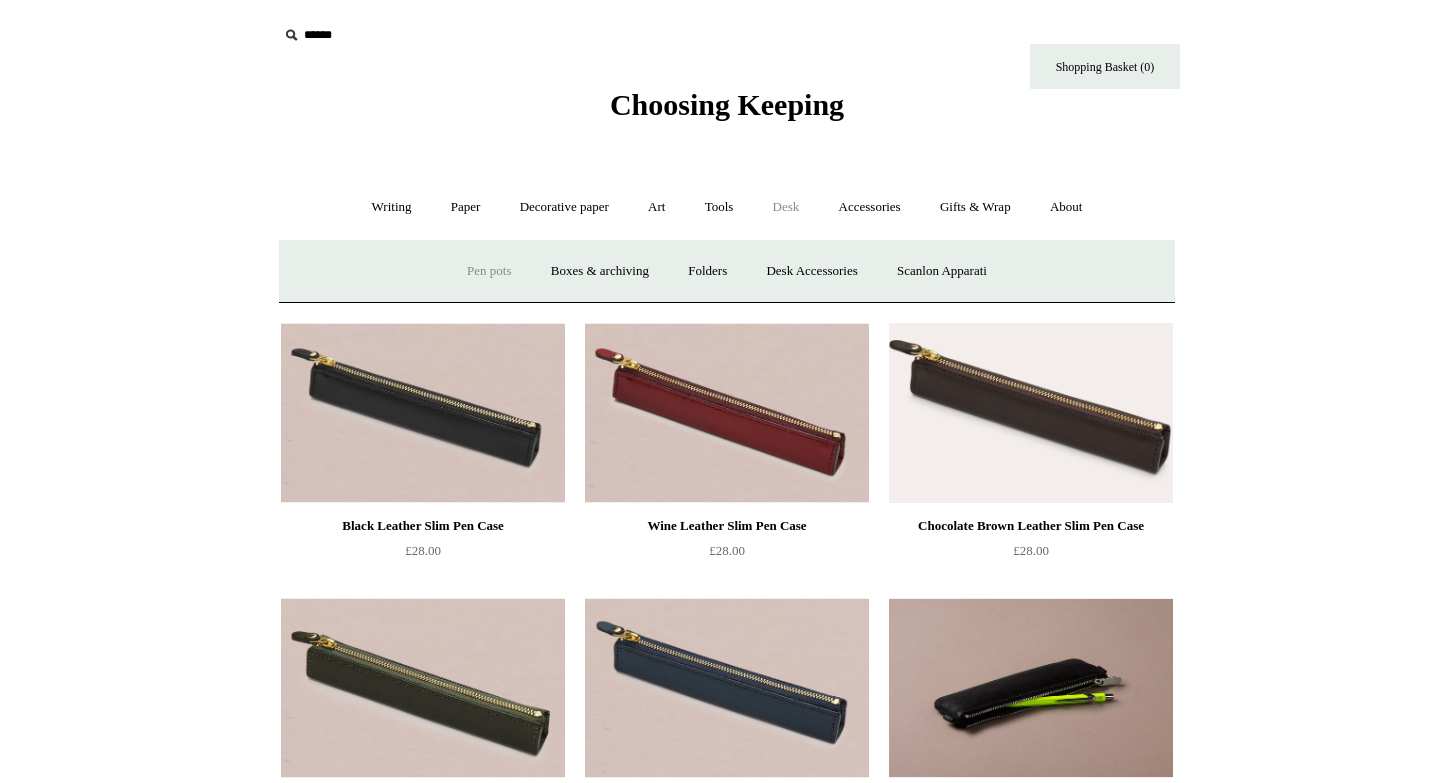 click on "Pen pots" at bounding box center [489, 271] 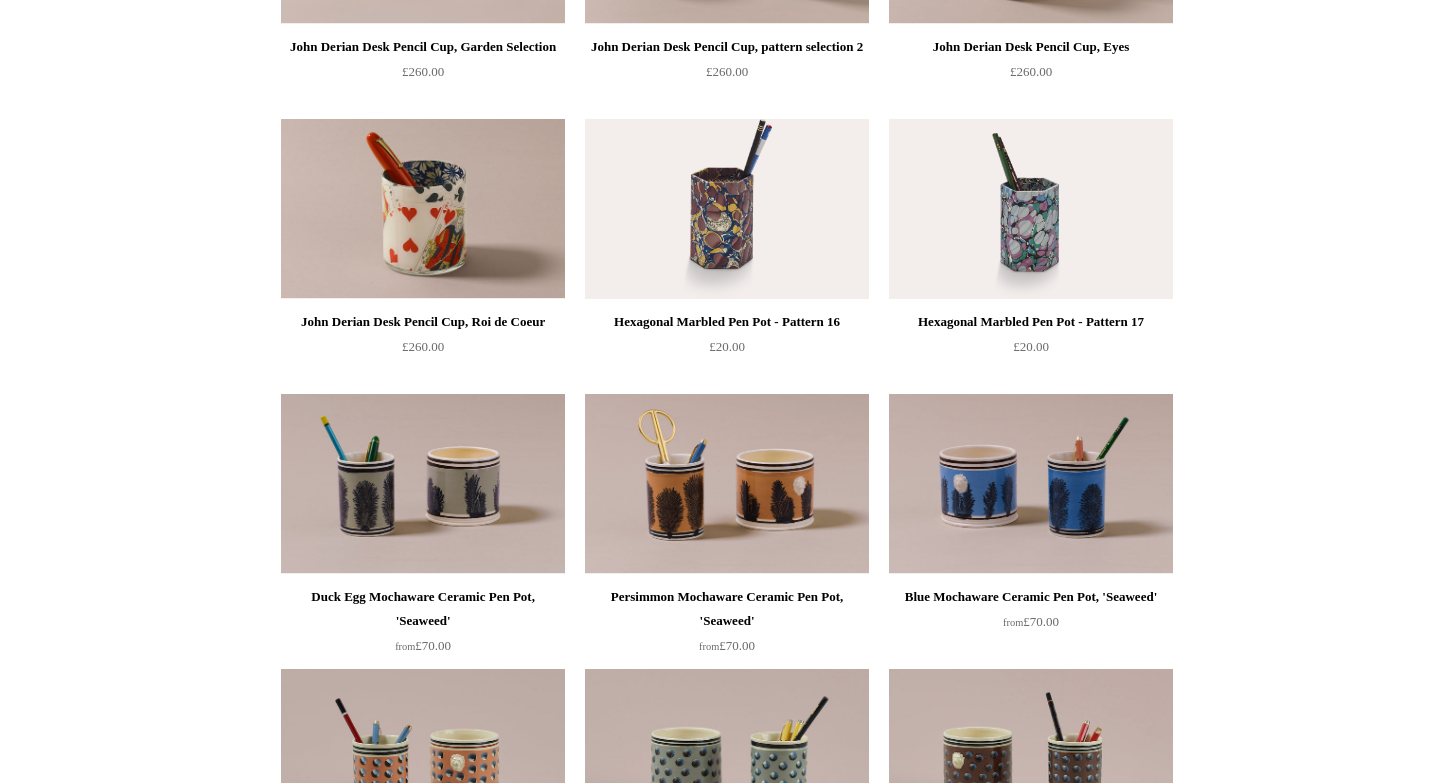 scroll, scrollTop: 0, scrollLeft: 0, axis: both 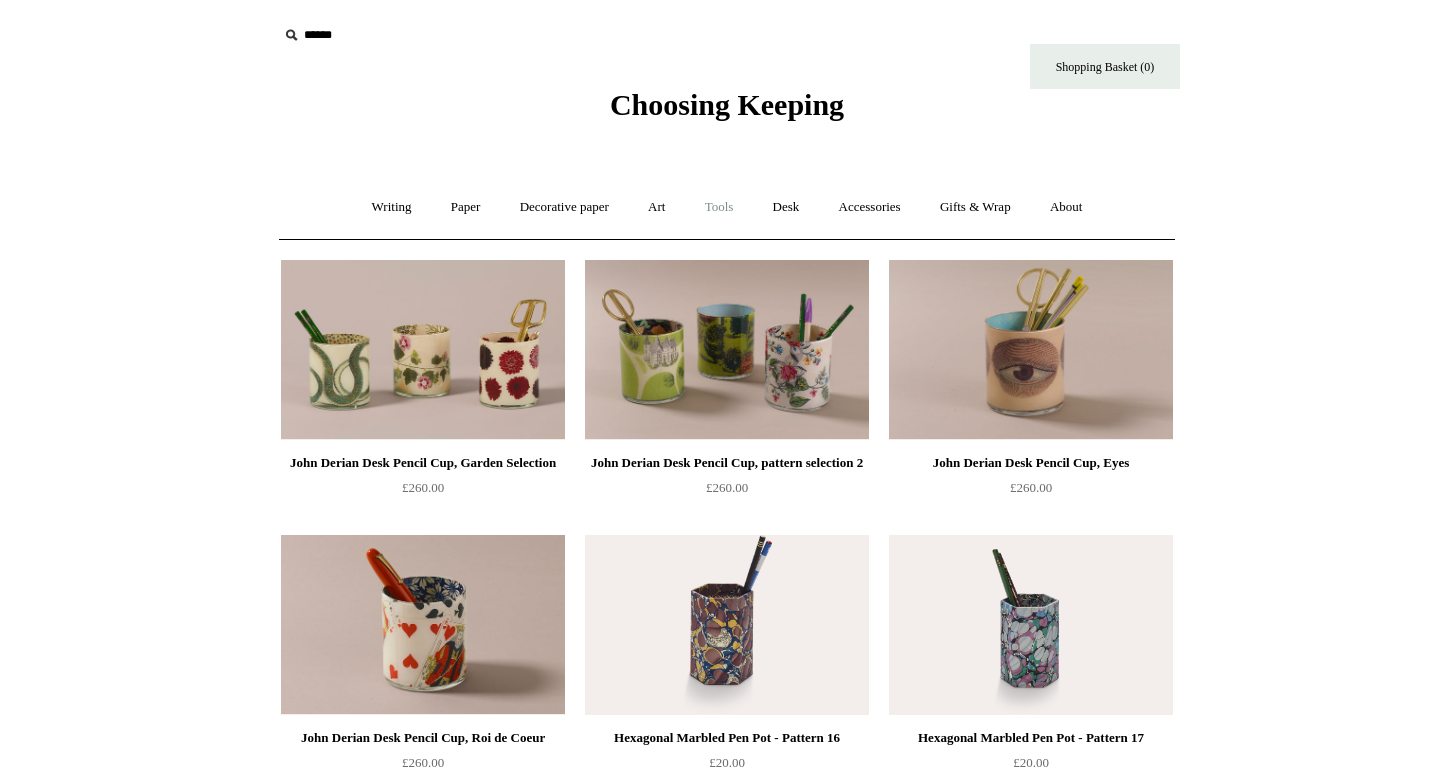 click on "Tools +" at bounding box center [719, 207] 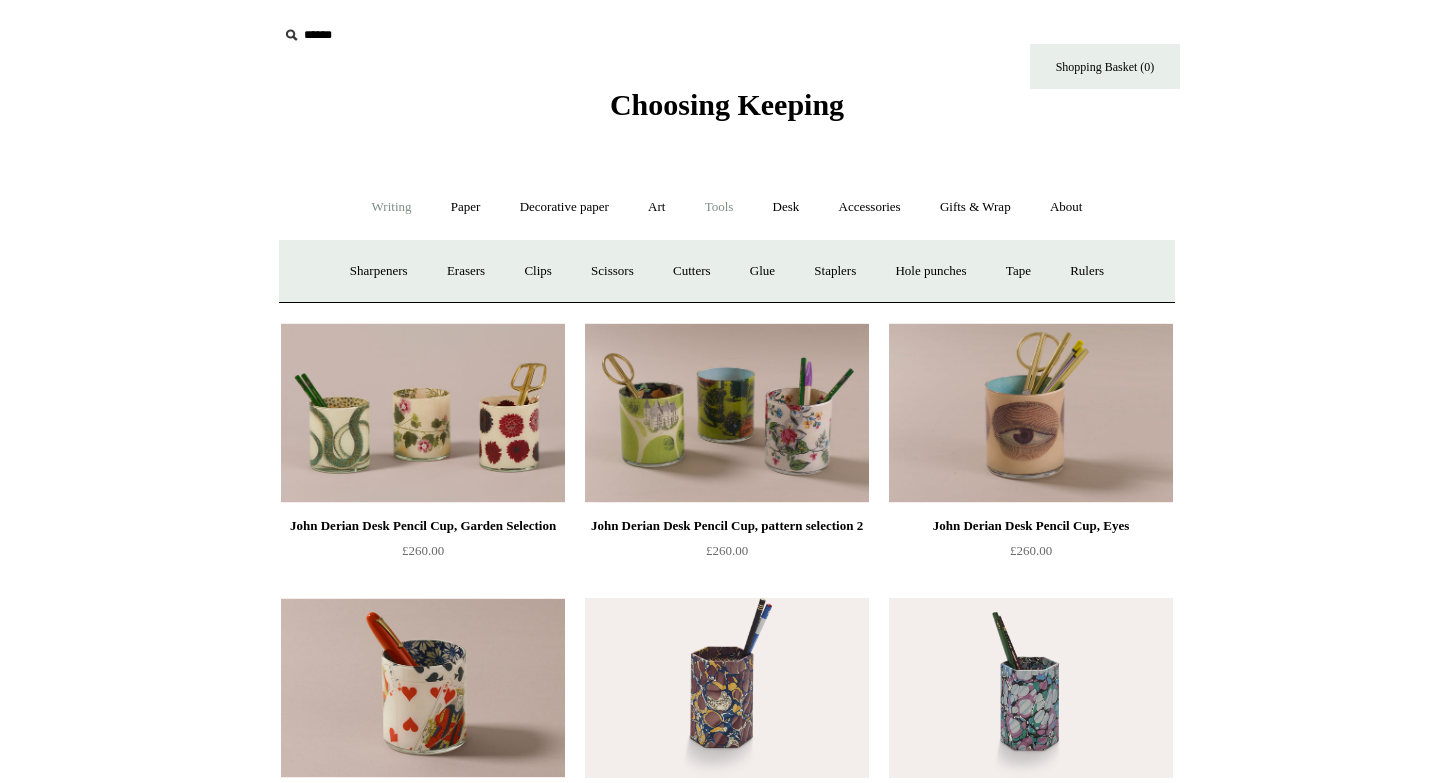 click on "Writing +" at bounding box center (392, 207) 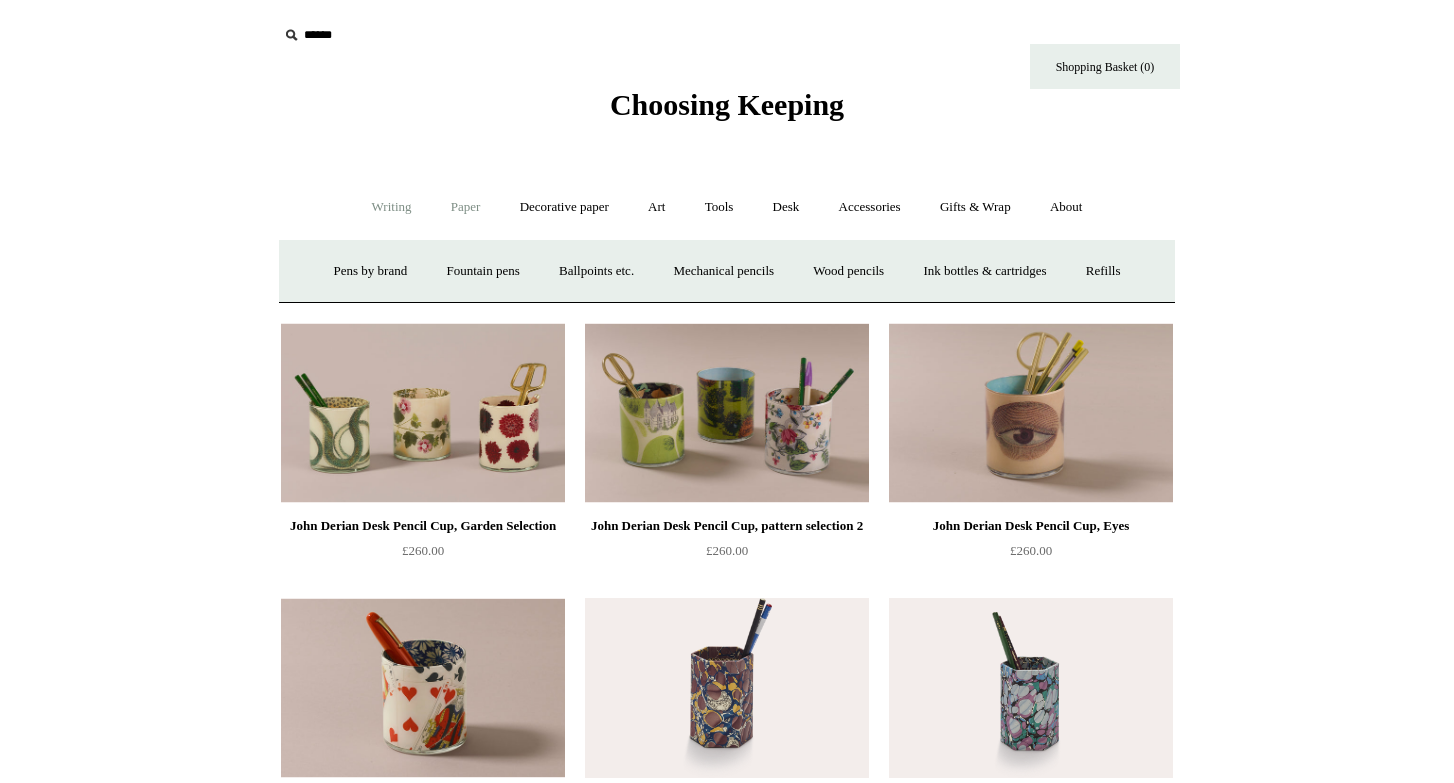 click on "Paper +" at bounding box center (466, 207) 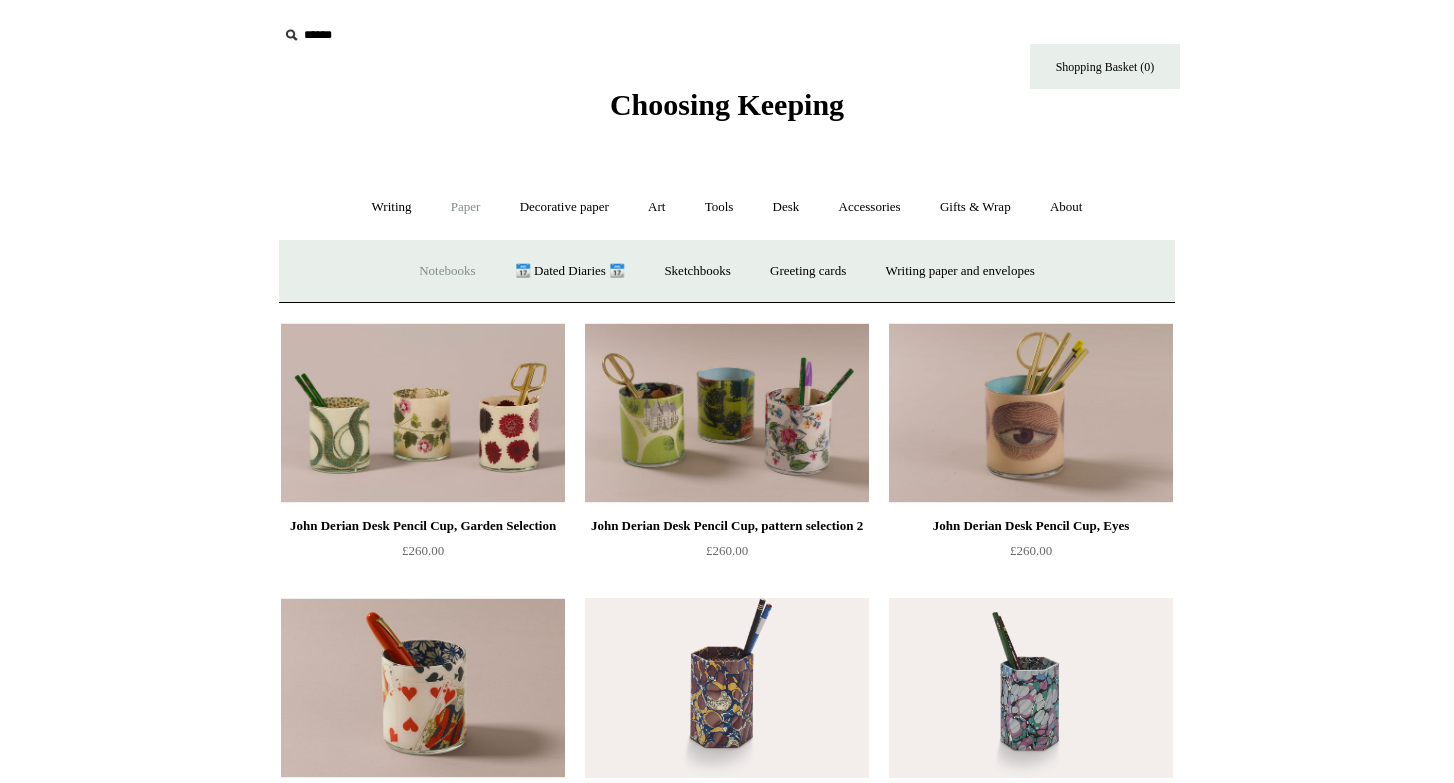 click on "Notebooks +" at bounding box center [447, 271] 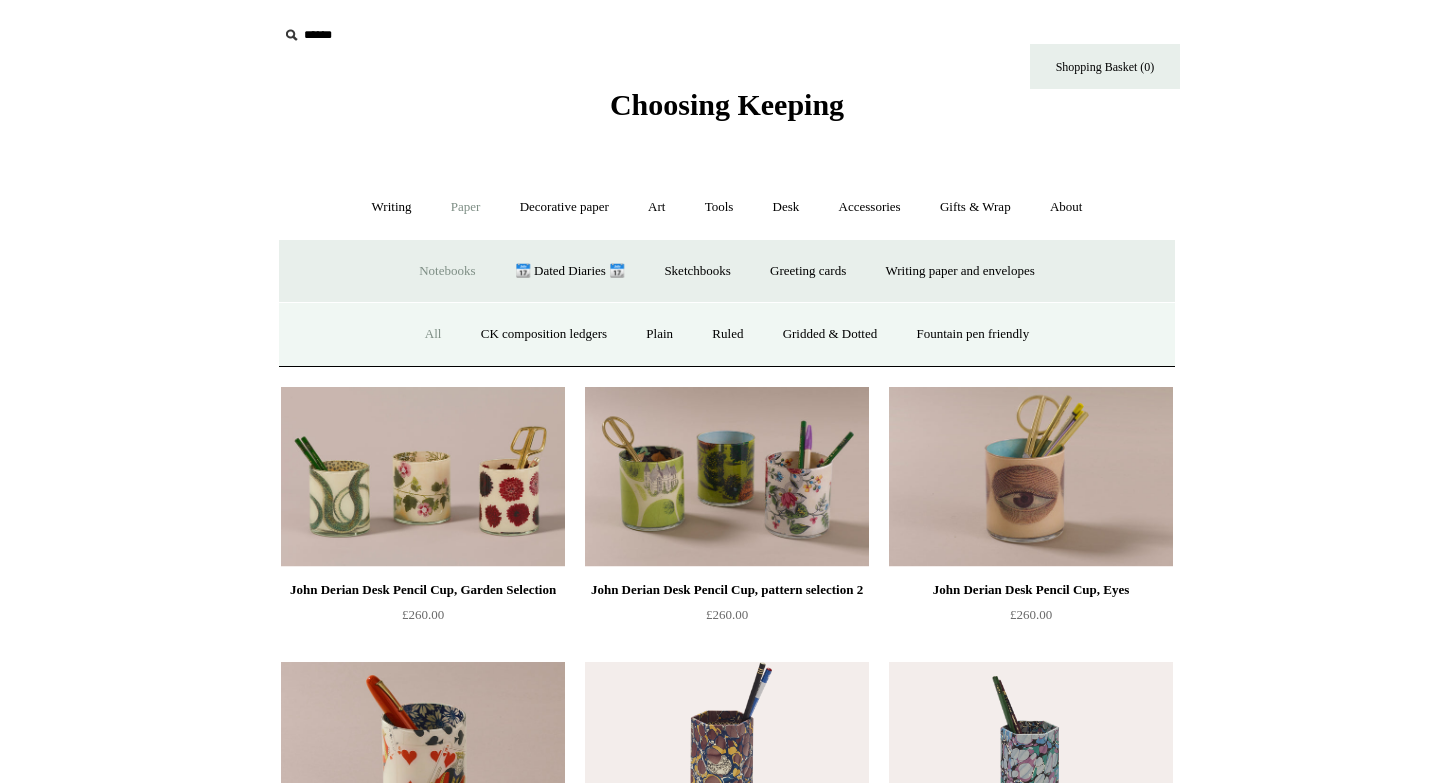 click on "All" at bounding box center (433, 334) 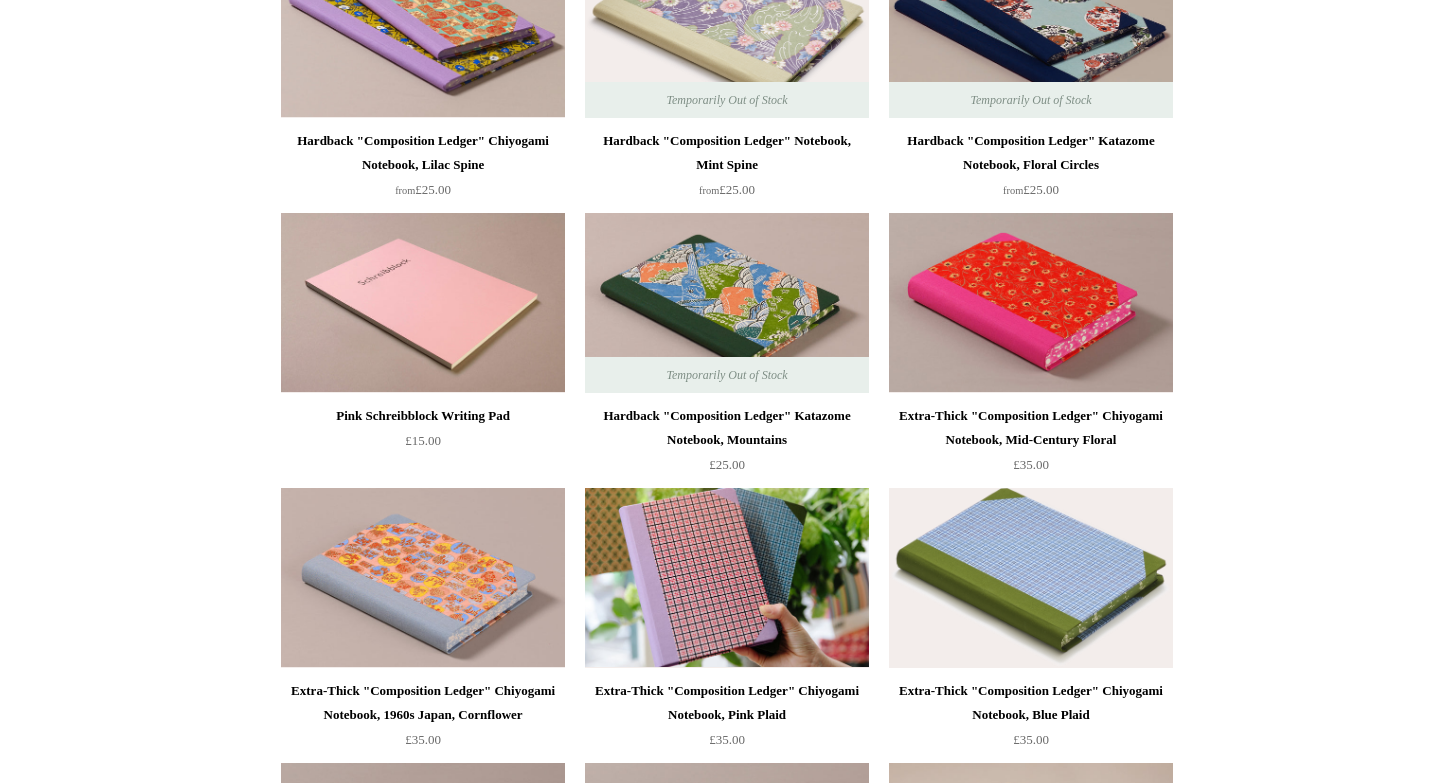 scroll, scrollTop: 1424, scrollLeft: 0, axis: vertical 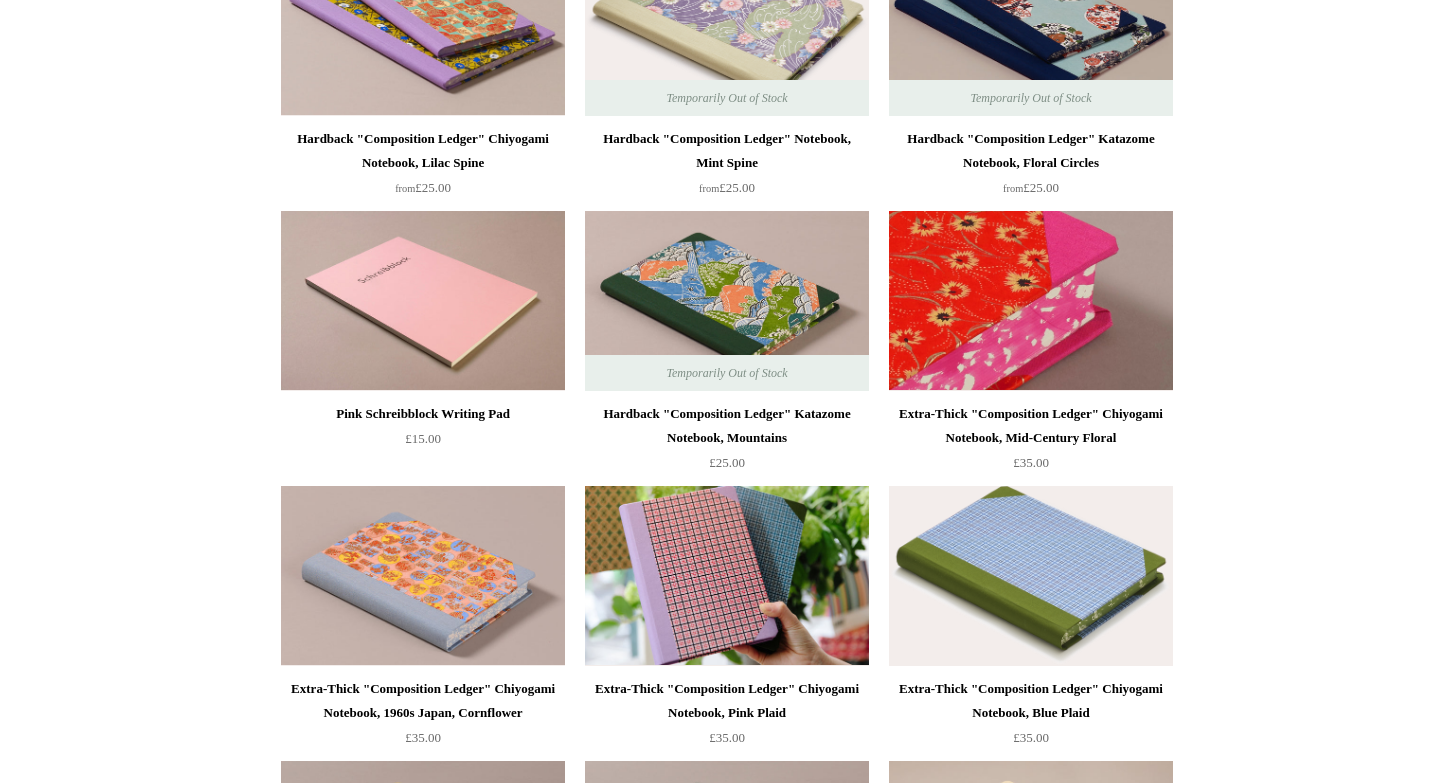 click at bounding box center [1031, 301] 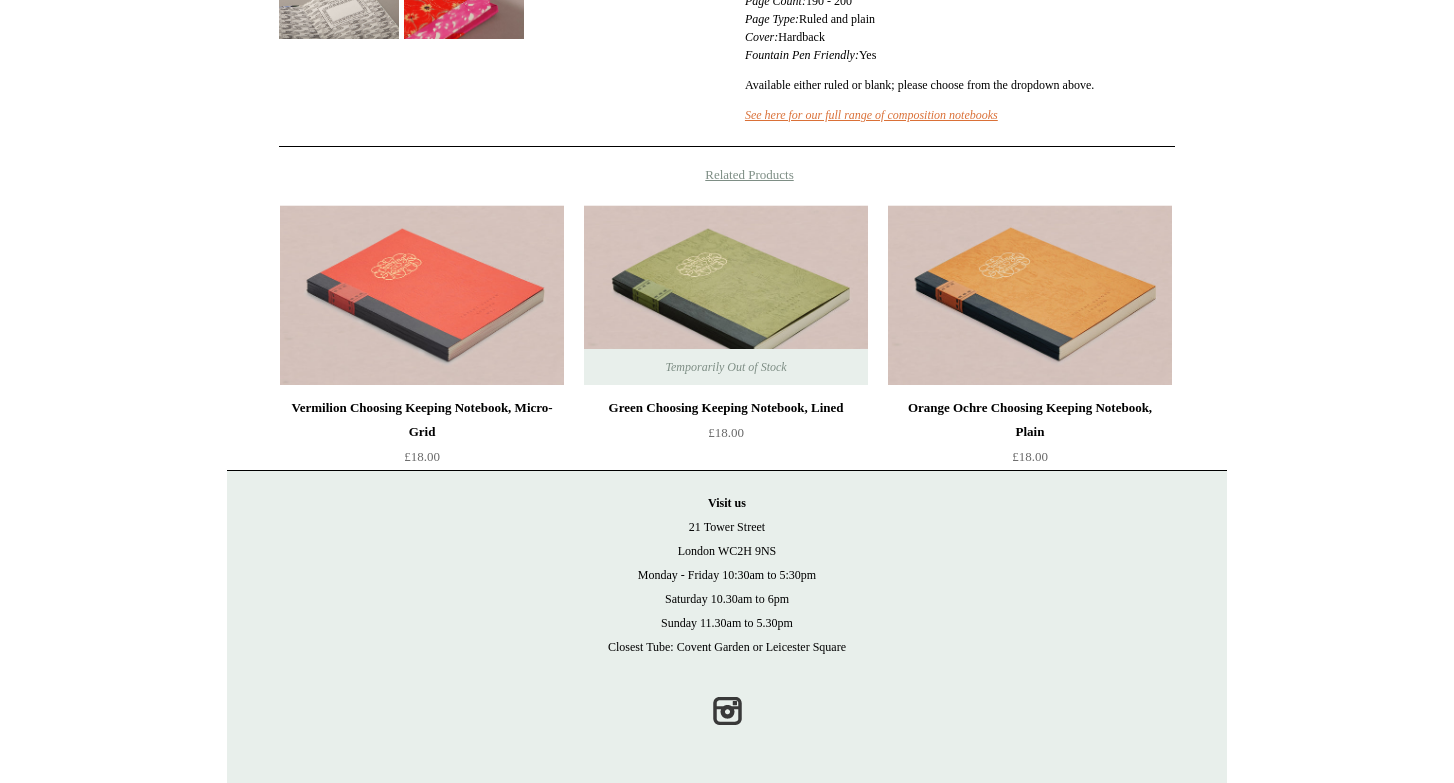 scroll, scrollTop: 730, scrollLeft: 0, axis: vertical 